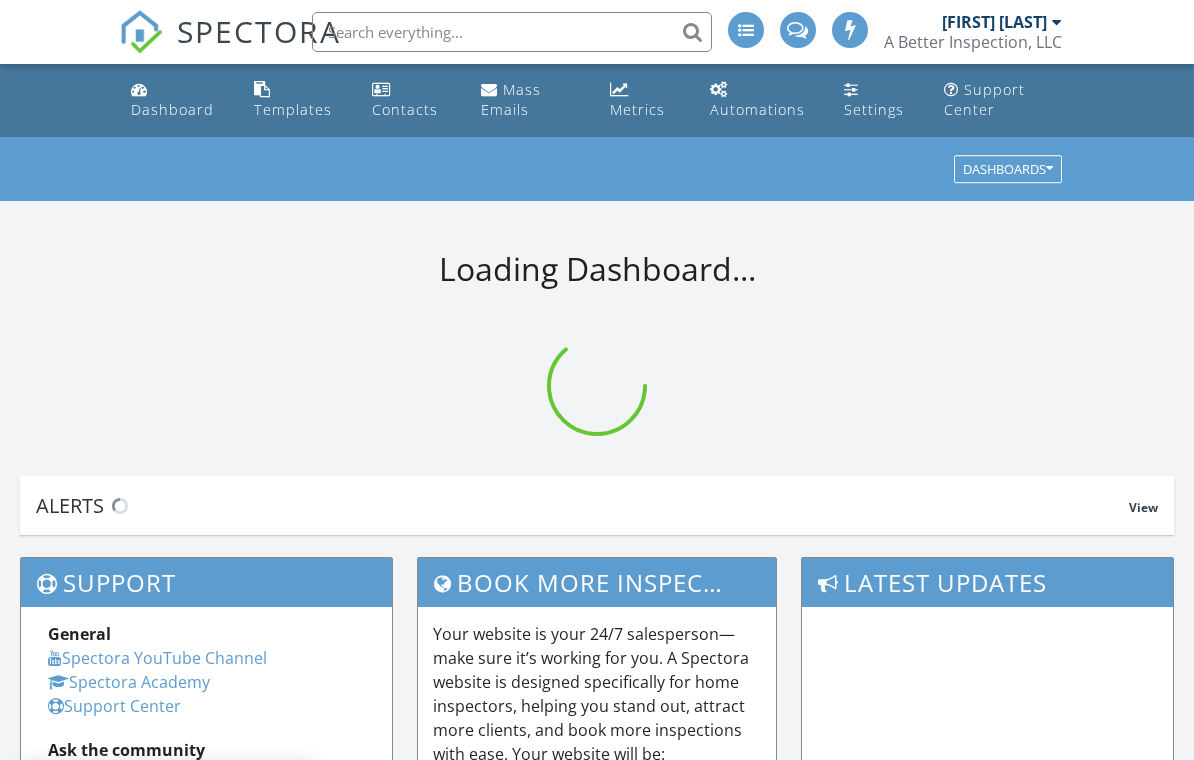 scroll, scrollTop: 0, scrollLeft: 0, axis: both 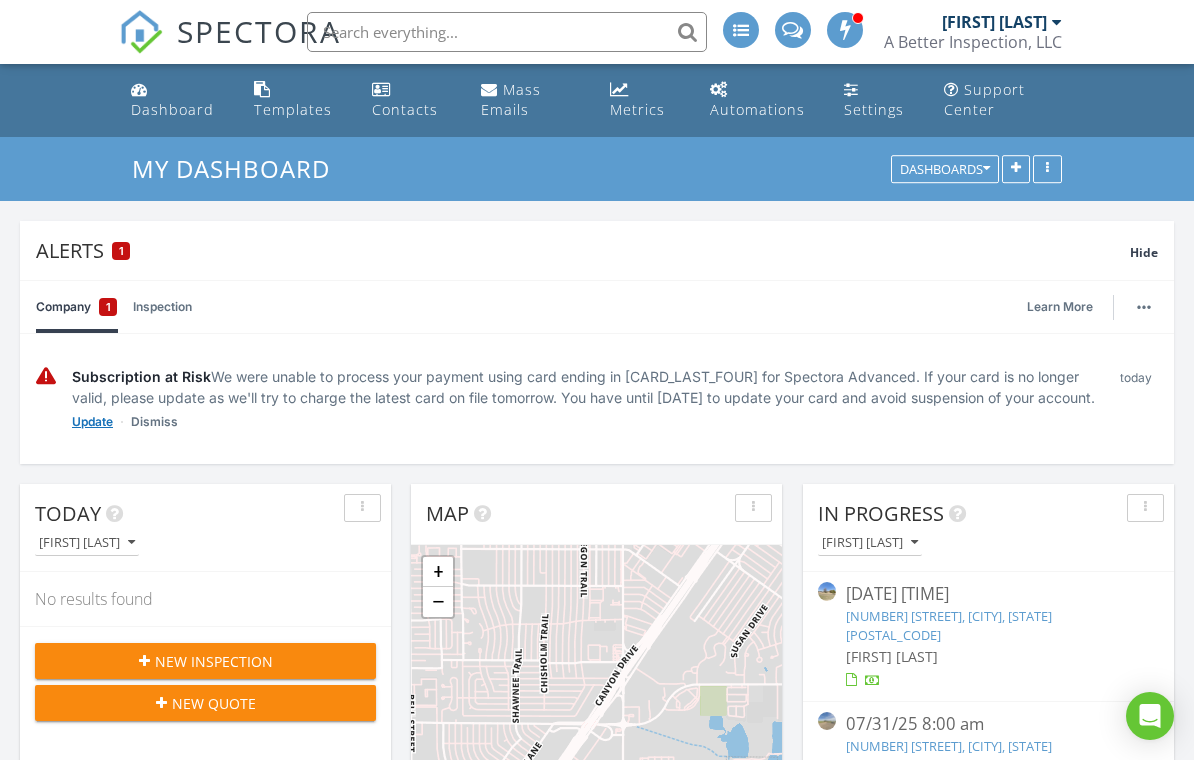 click on "Update" at bounding box center (92, 422) 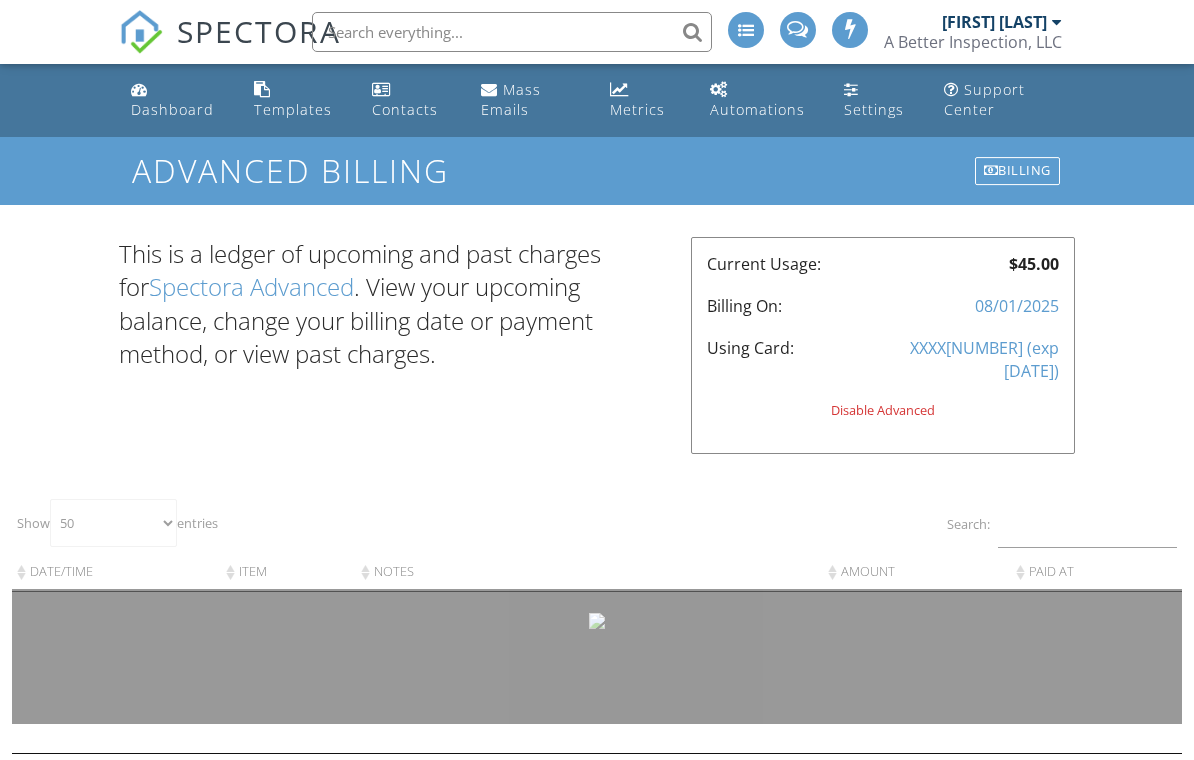 select on "50" 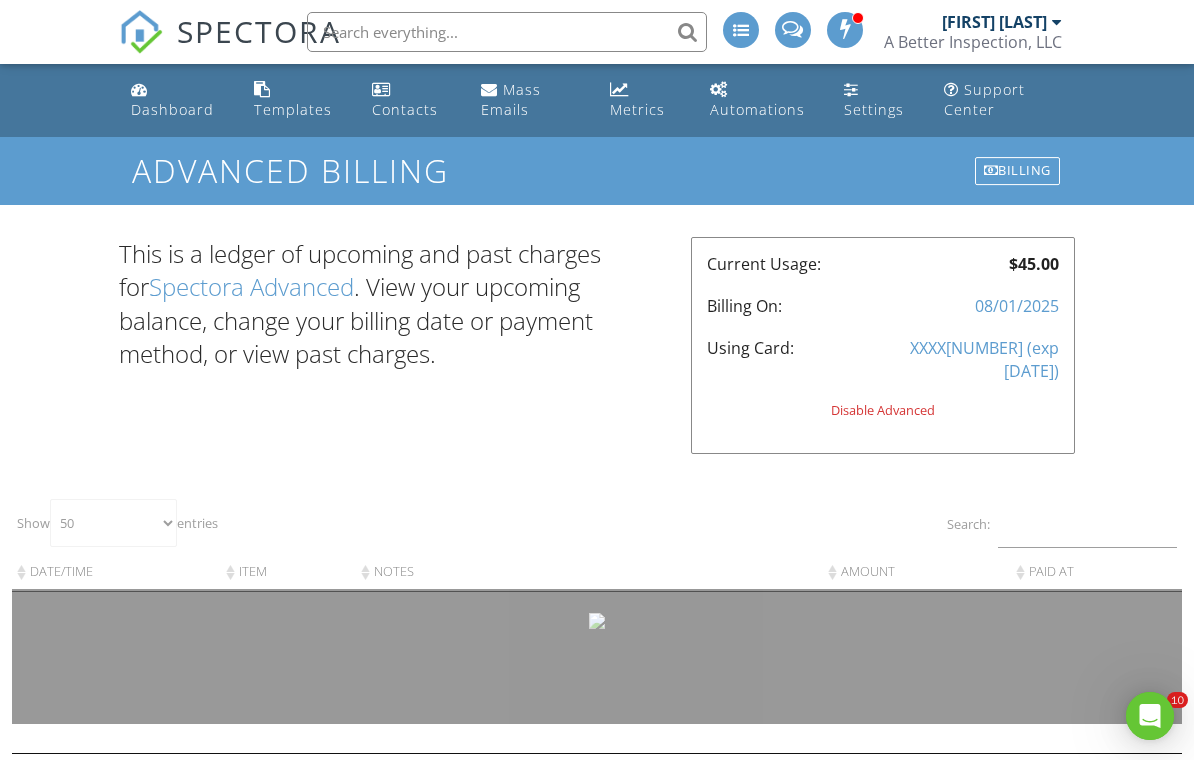 scroll, scrollTop: 0, scrollLeft: 0, axis: both 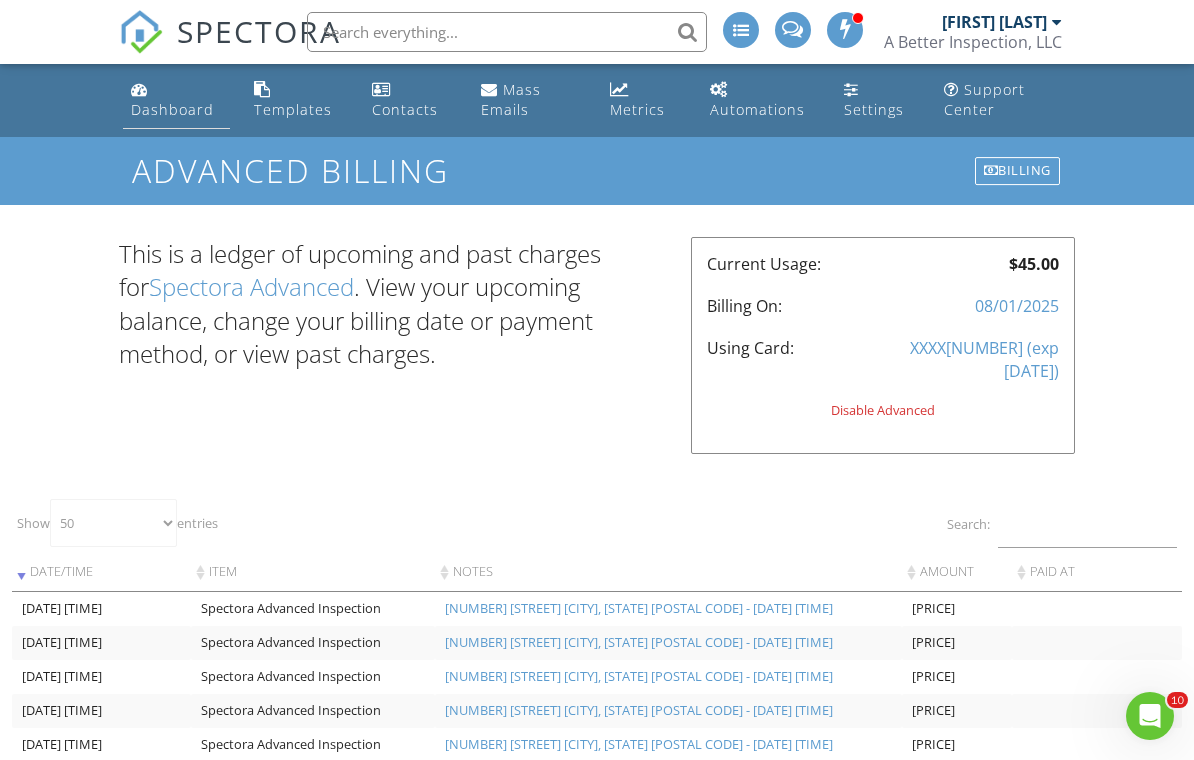 click on "Dashboard" at bounding box center (176, 100) 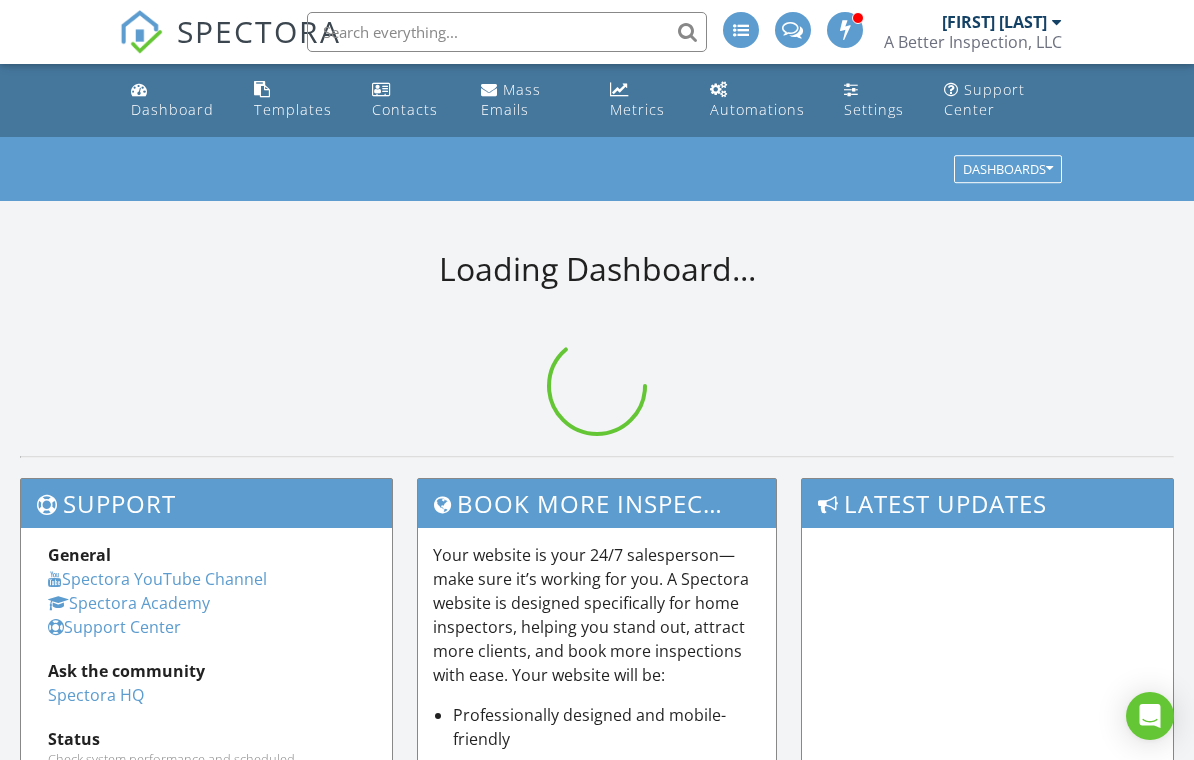 scroll, scrollTop: 0, scrollLeft: 0, axis: both 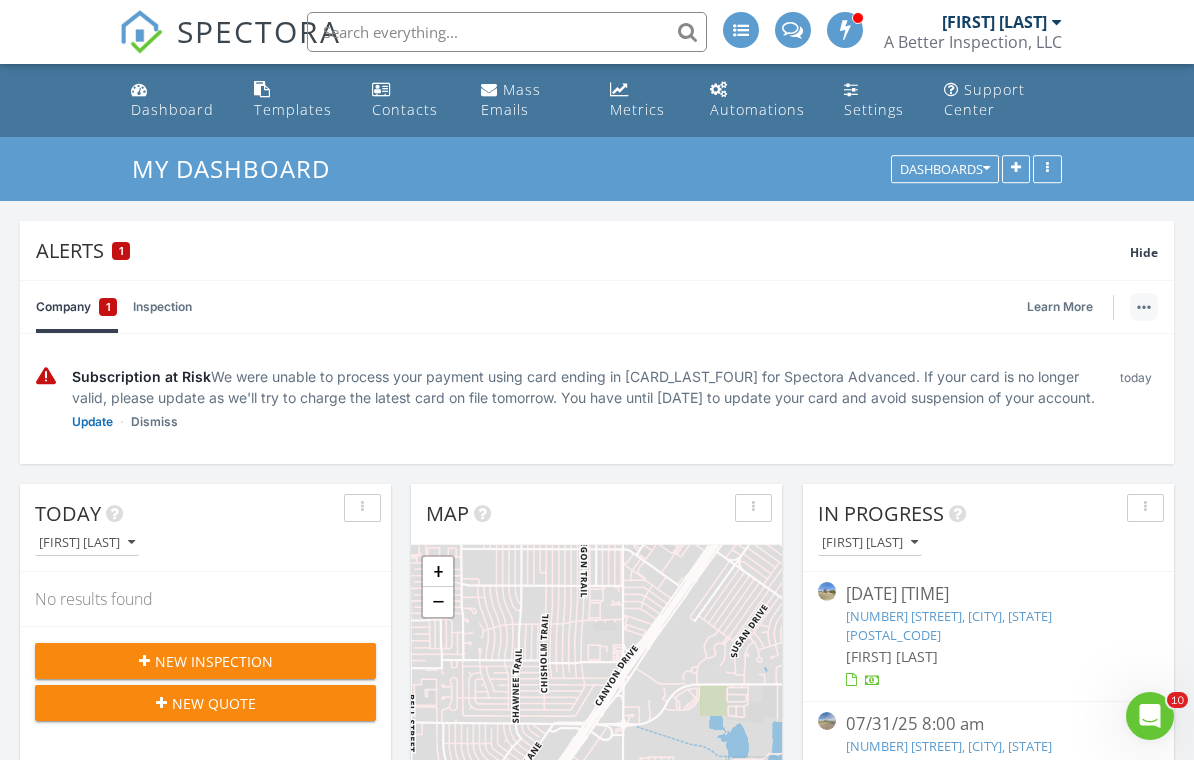 click at bounding box center [1144, 307] 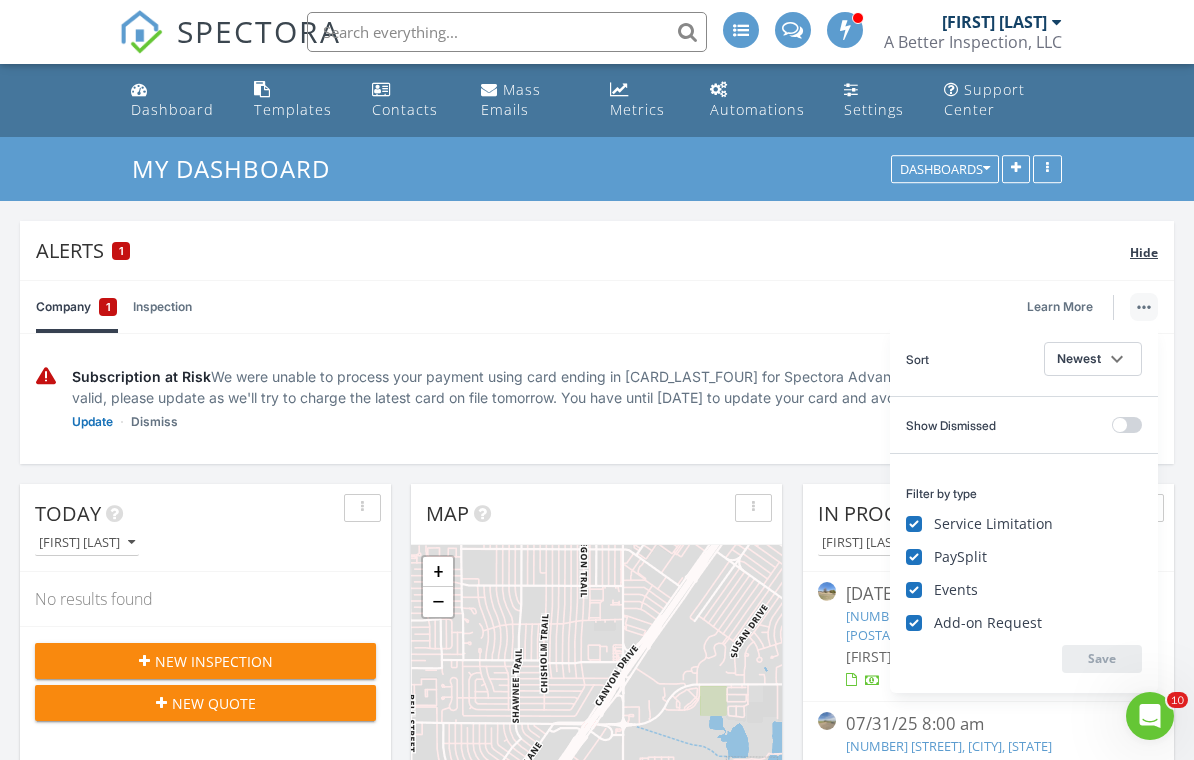 click on "Alerts
1   Hide" at bounding box center (597, 250) 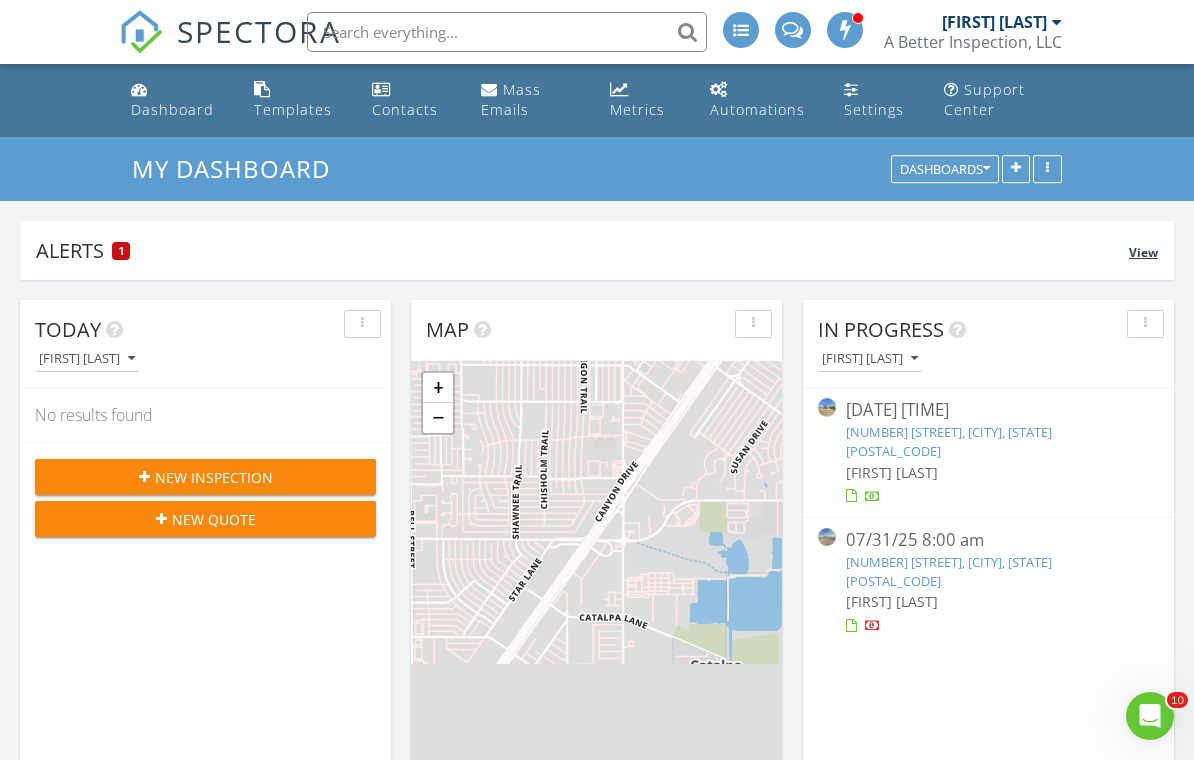 click on "Alerts
1   View" at bounding box center [597, 250] 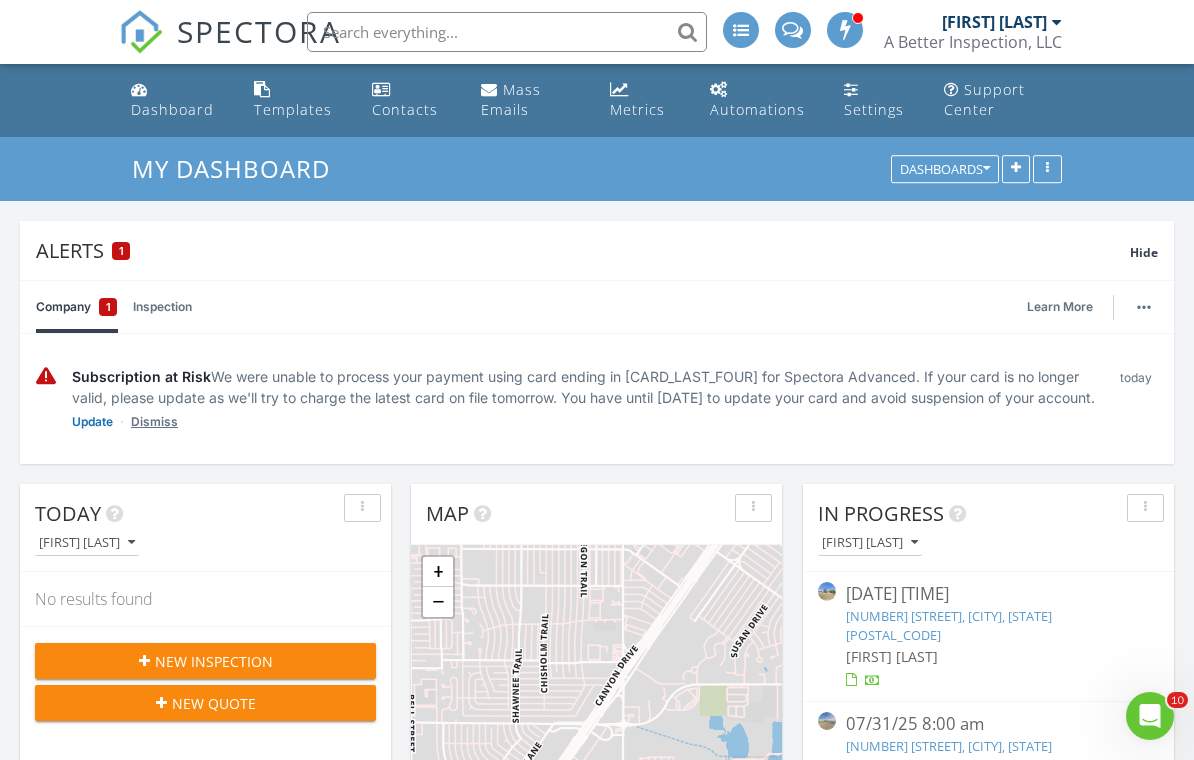 click on "Dismiss" at bounding box center (154, 422) 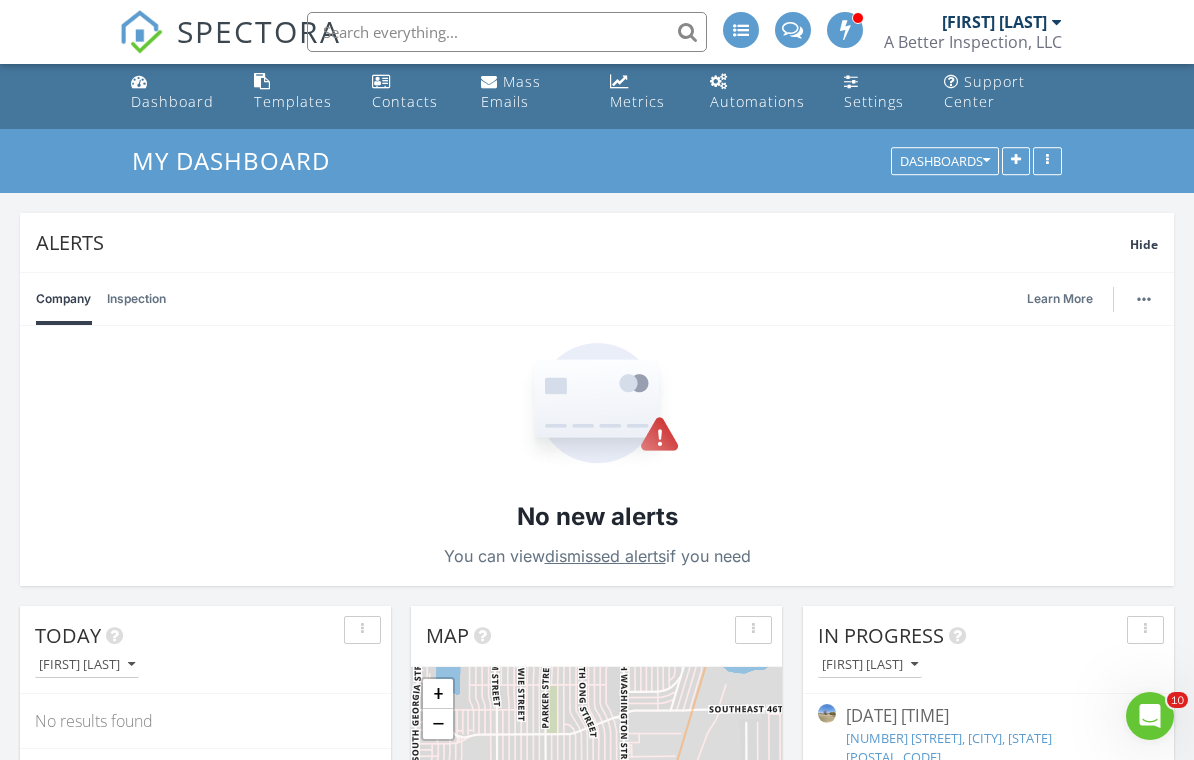 scroll, scrollTop: 0, scrollLeft: 0, axis: both 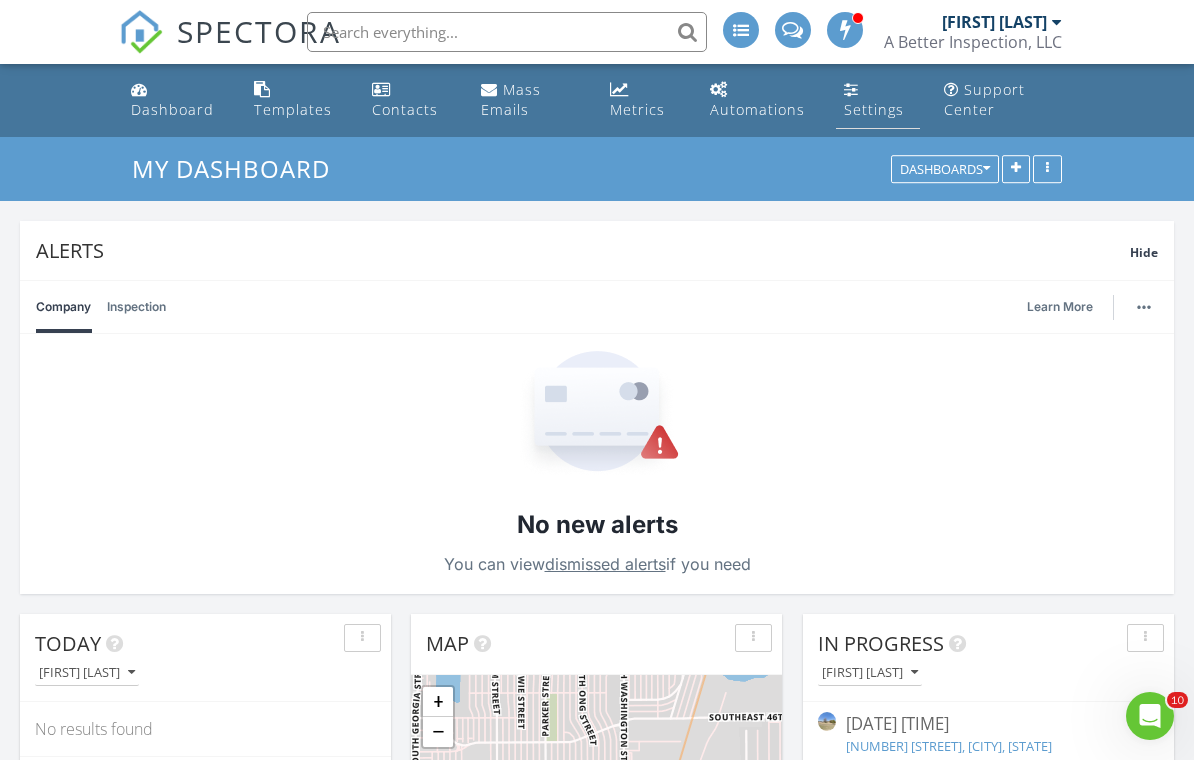click on "Settings" at bounding box center (874, 109) 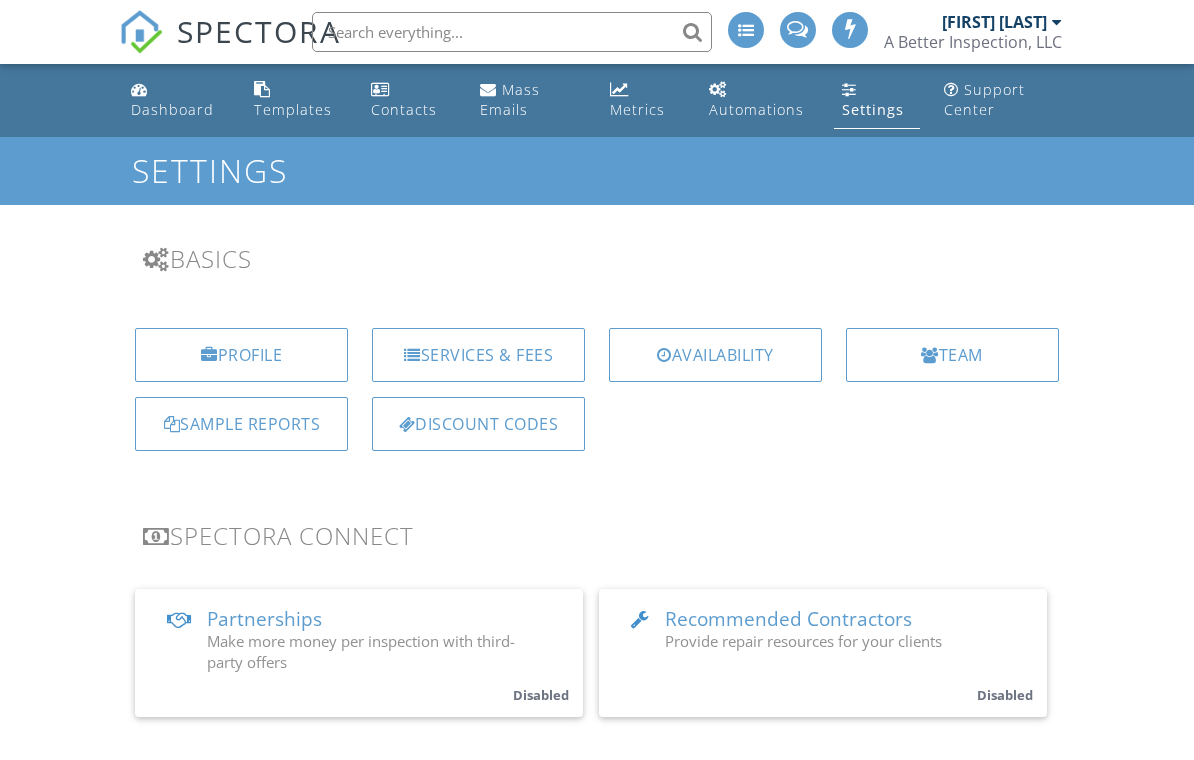 scroll, scrollTop: 0, scrollLeft: 0, axis: both 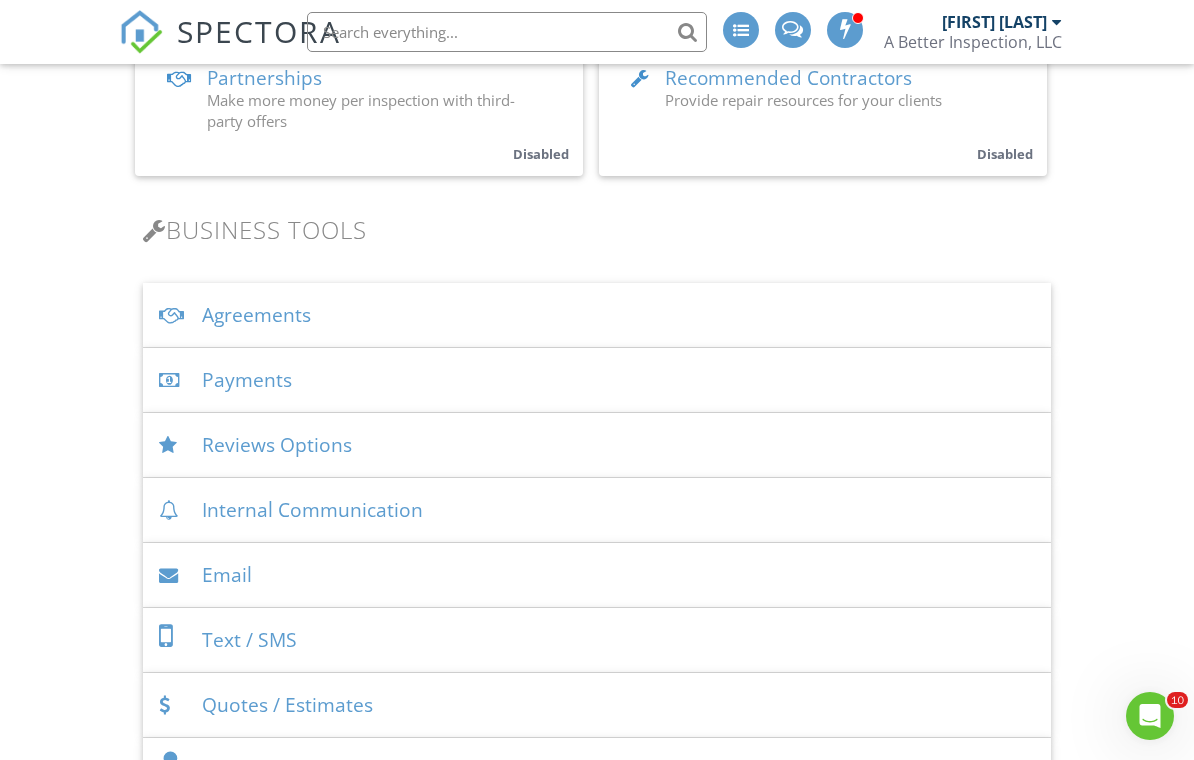 click on "Payments" at bounding box center [596, 380] 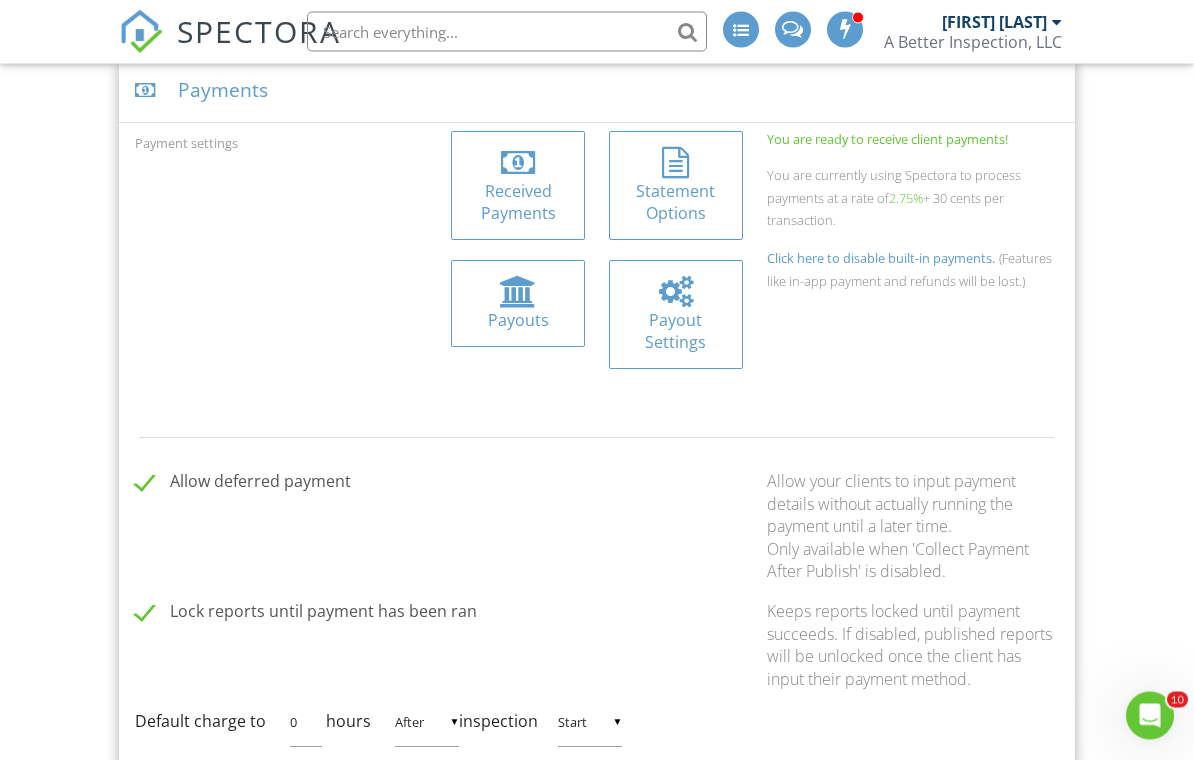 scroll, scrollTop: 862, scrollLeft: 0, axis: vertical 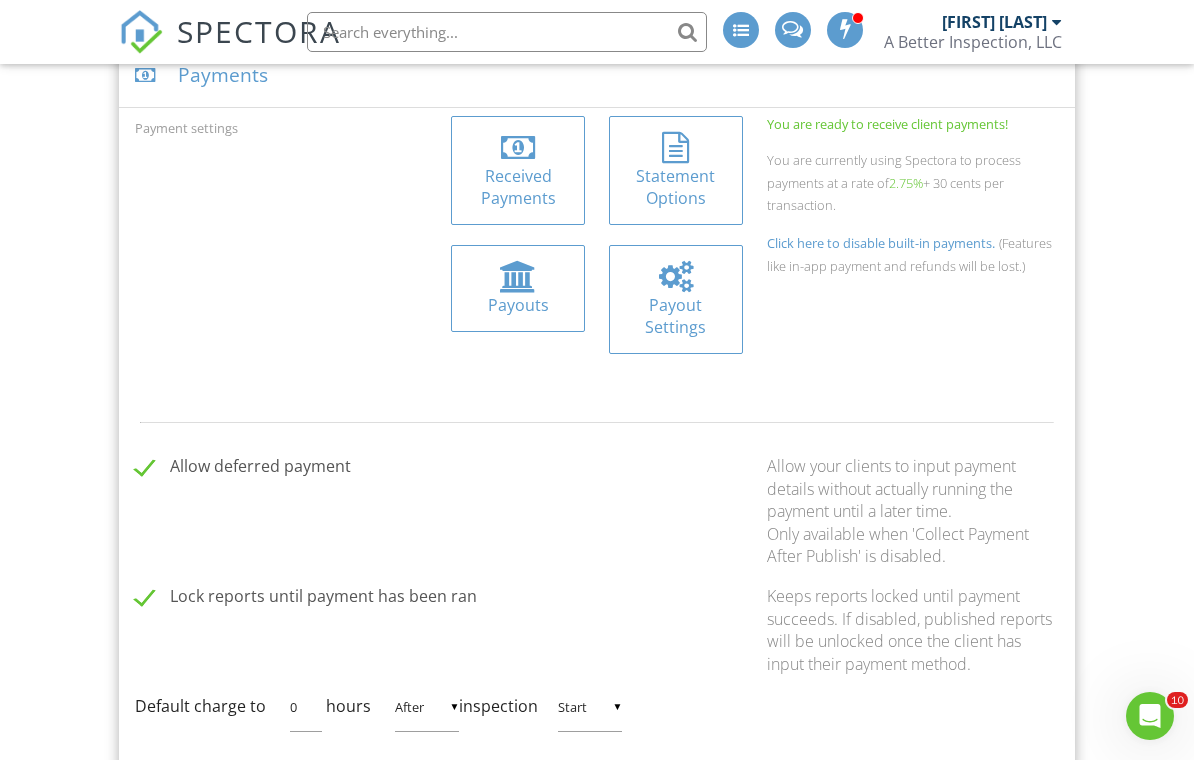 click on "Statement Options" at bounding box center [676, 187] 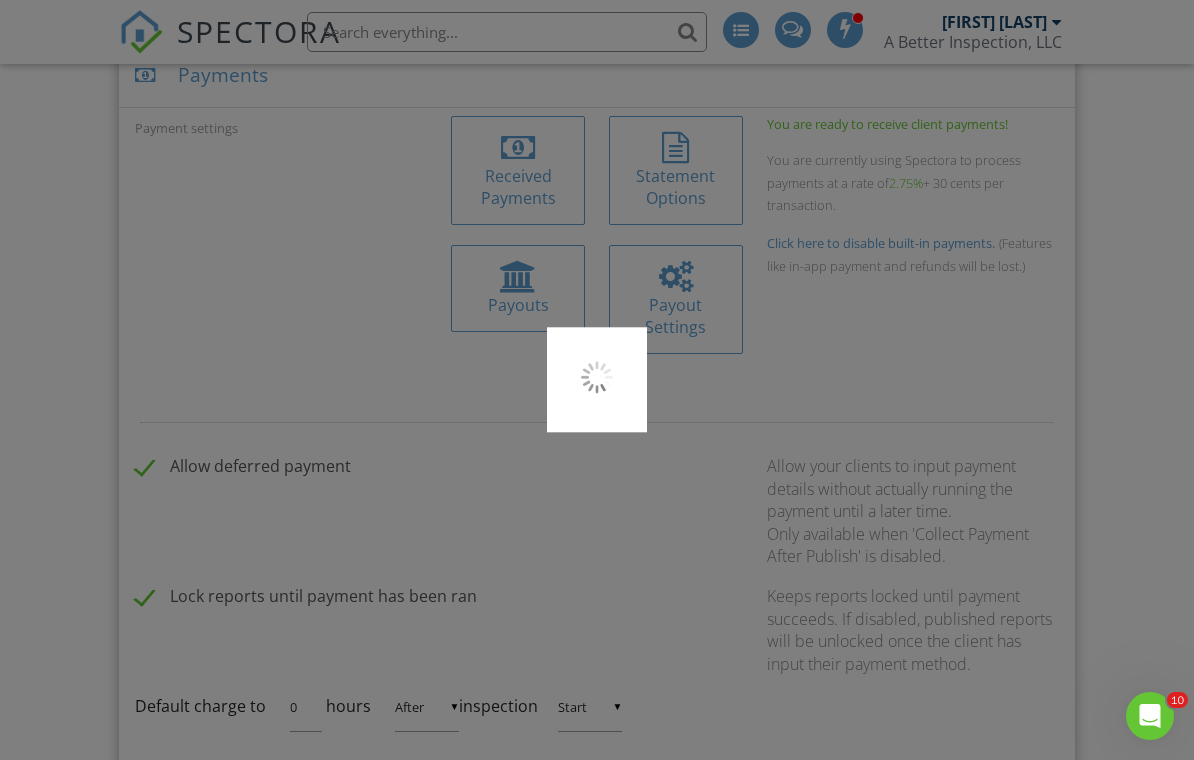 type on "ABETTERINS" 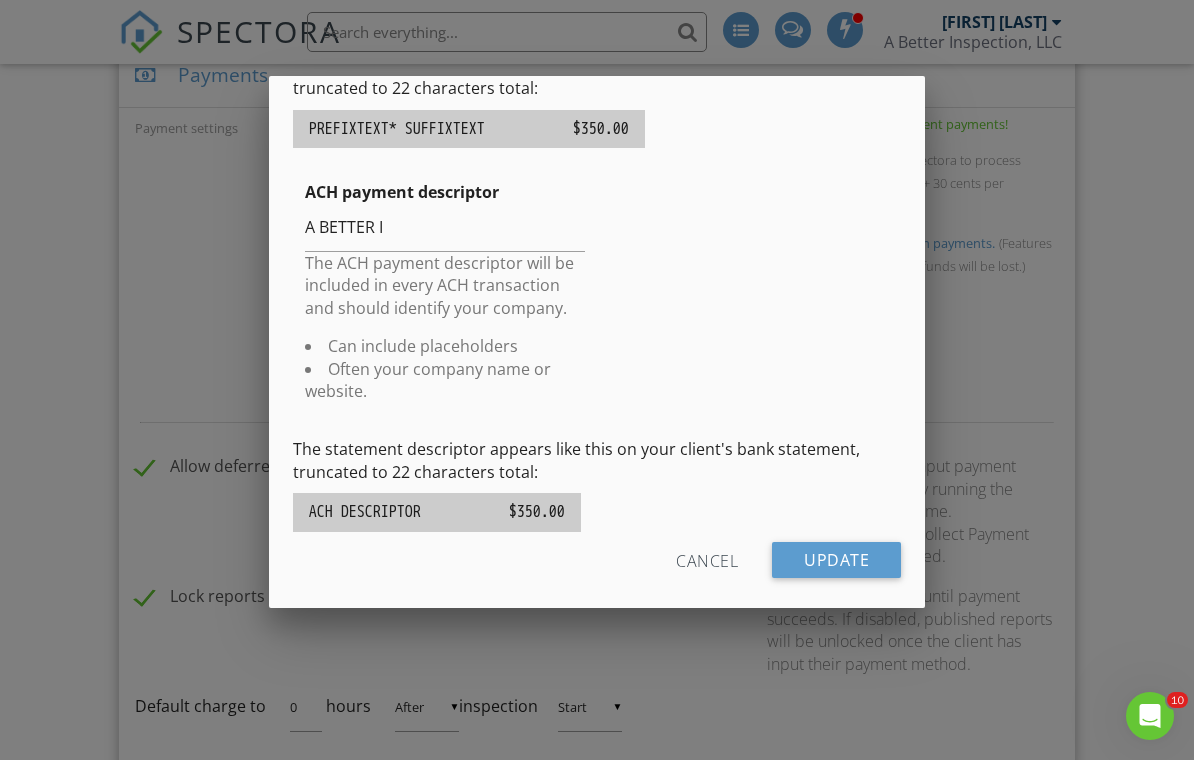 scroll, scrollTop: 544, scrollLeft: 0, axis: vertical 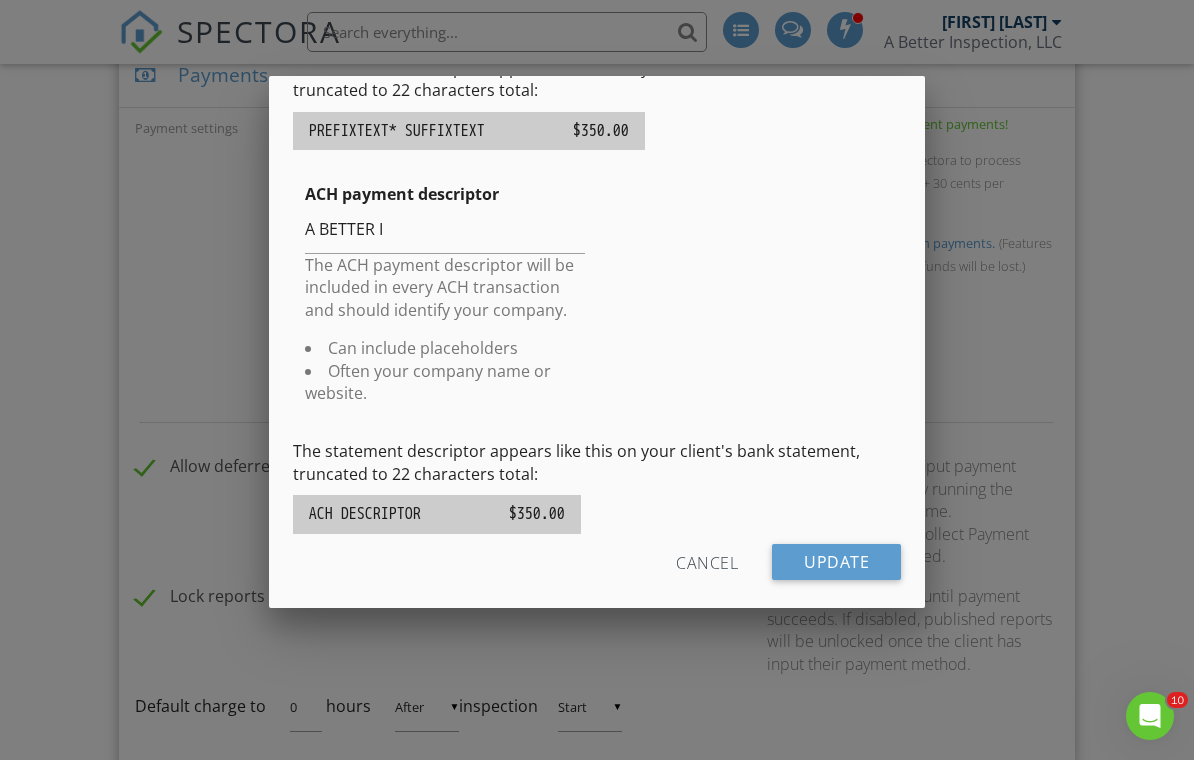 click at bounding box center (597, 375) 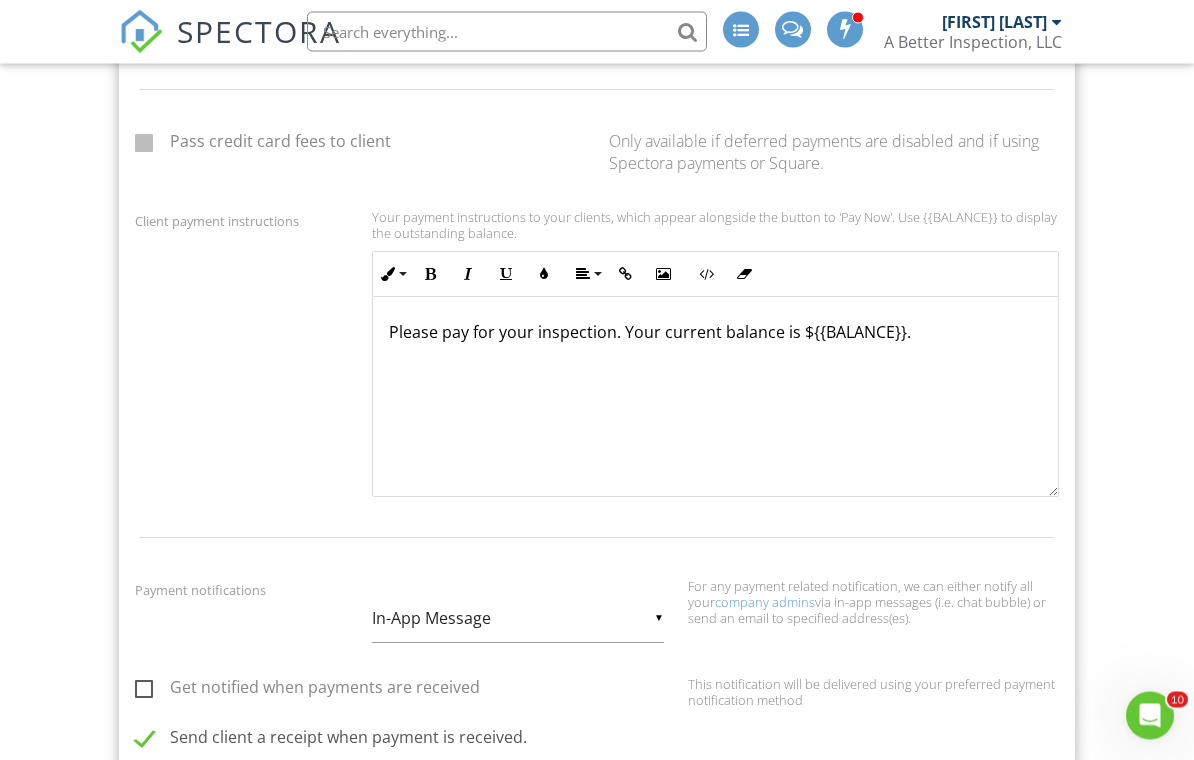 scroll, scrollTop: 1840, scrollLeft: 0, axis: vertical 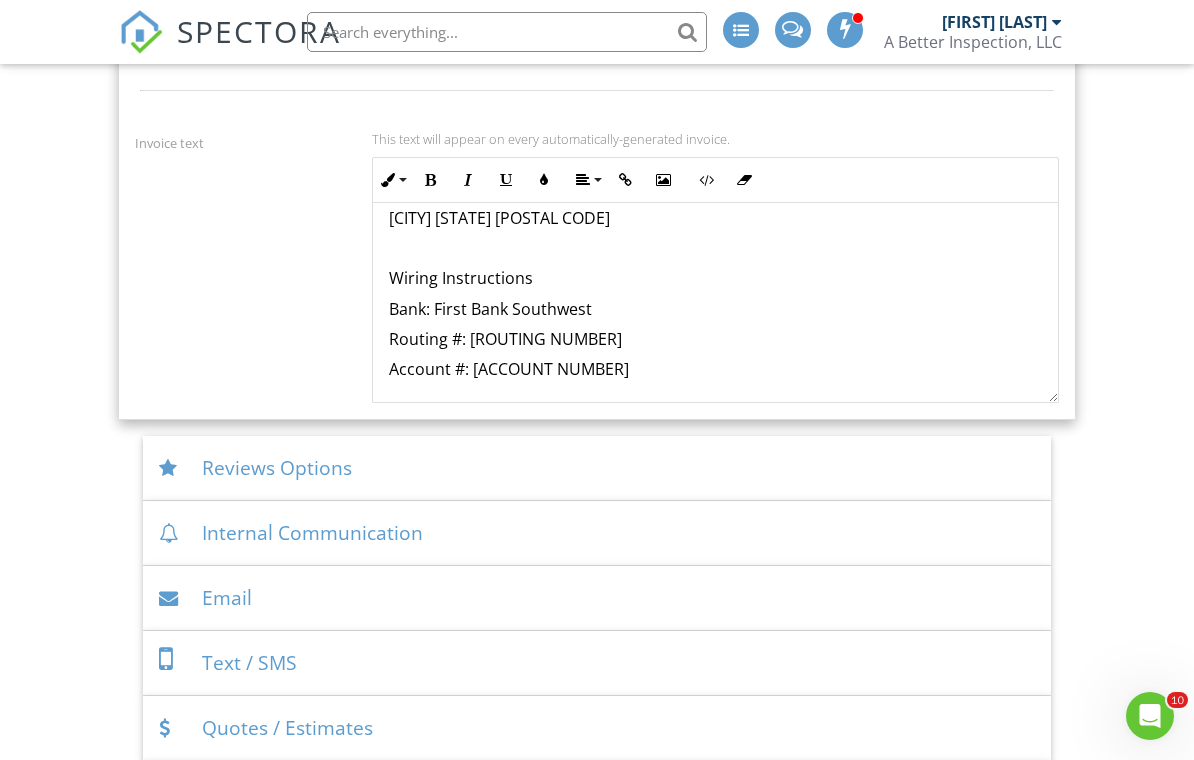 click on "A Better Inspection, LLC 1407 SW 59th Ave, Amarillo TX 79118 Wiring Instructions Bank: First Bank Southwest Routing #: 111322910 Account #:680003894" at bounding box center (715, 263) 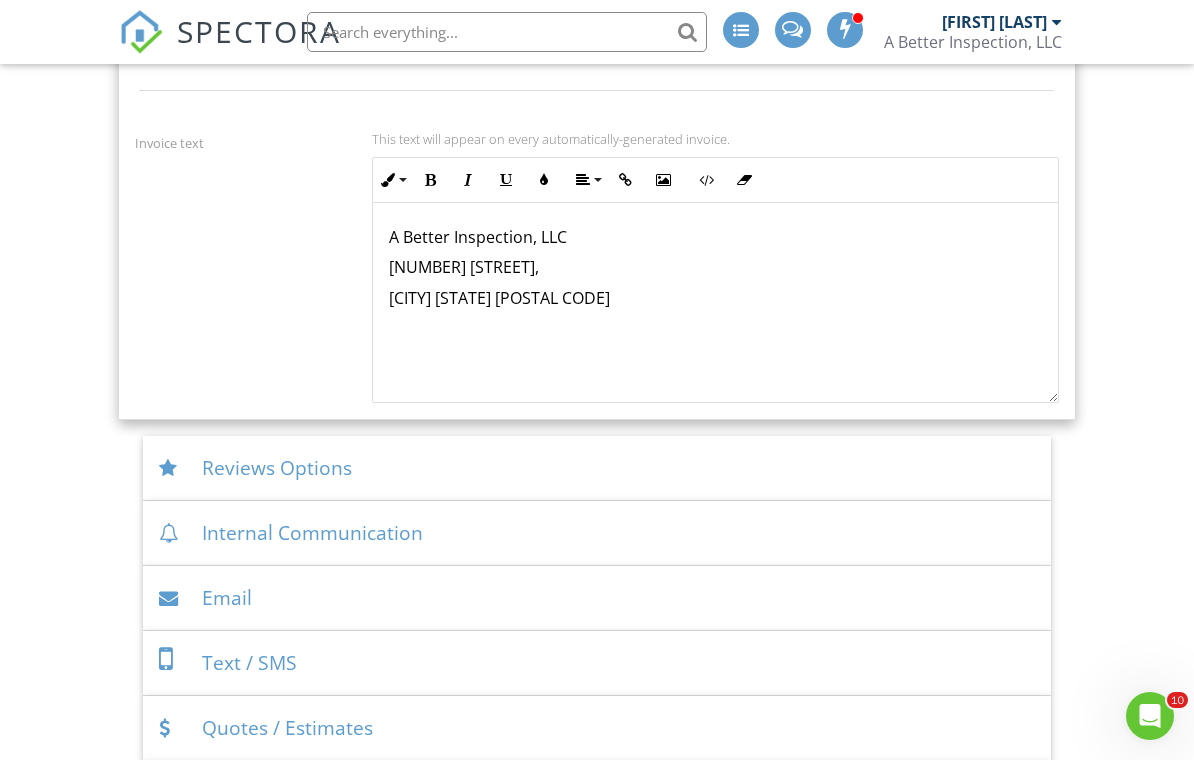 scroll, scrollTop: 1, scrollLeft: 0, axis: vertical 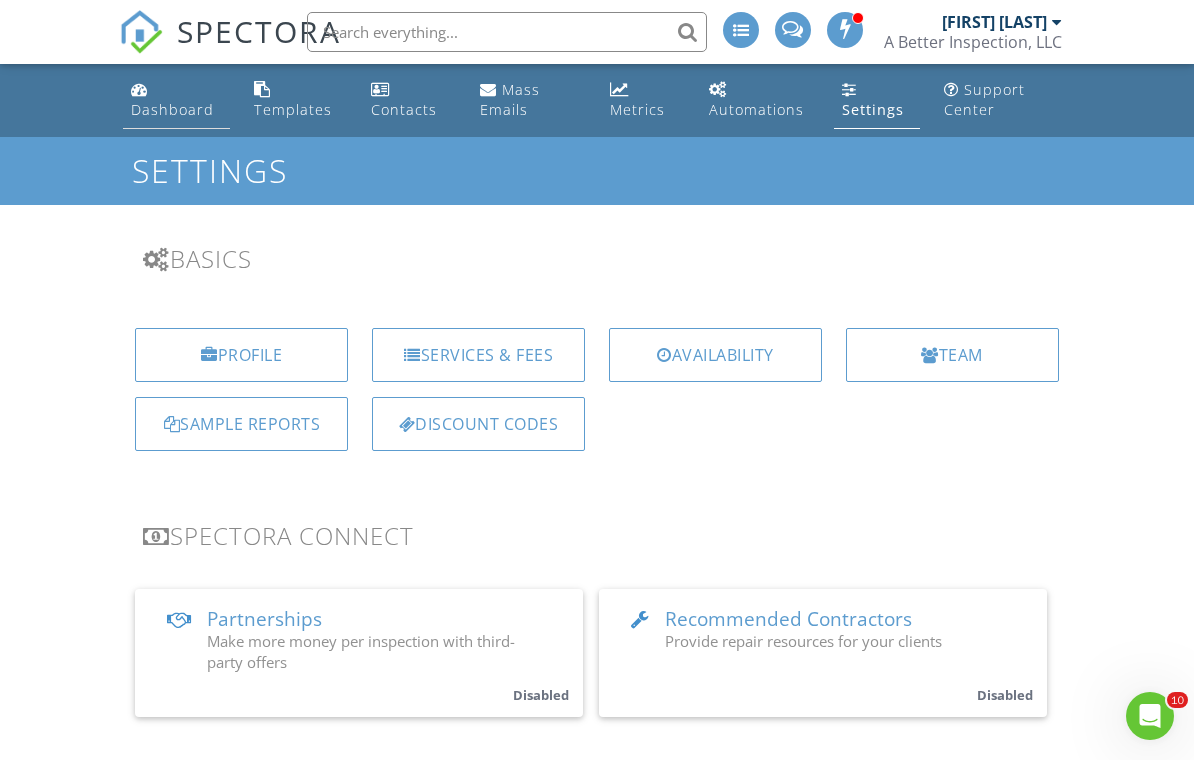 click on "Dashboard" at bounding box center (172, 109) 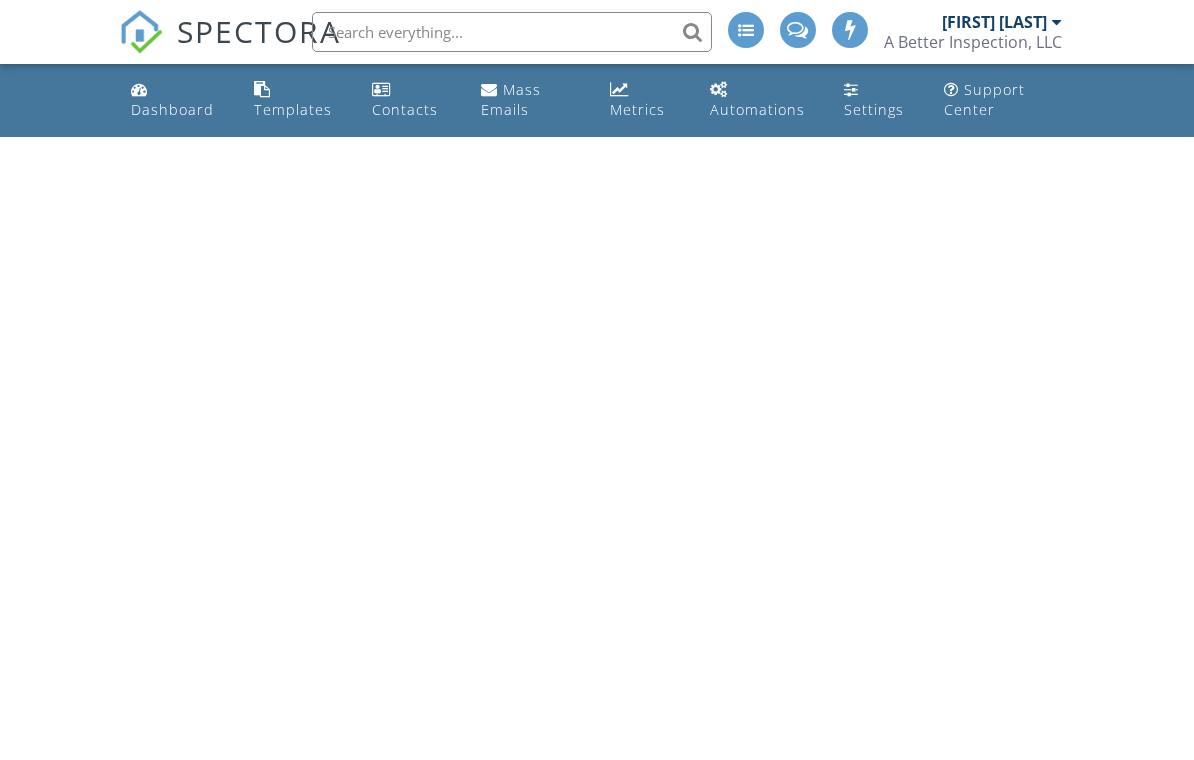 scroll, scrollTop: 0, scrollLeft: 0, axis: both 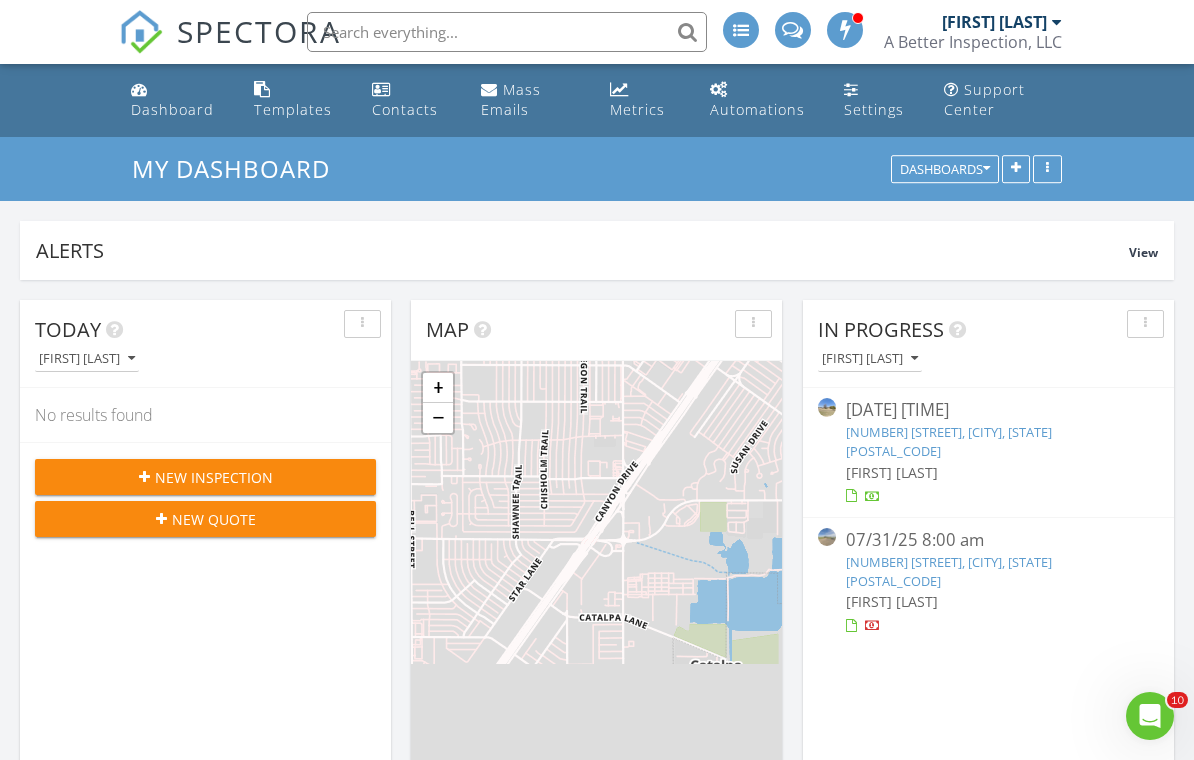 click on "New Inspection" at bounding box center [205, 477] 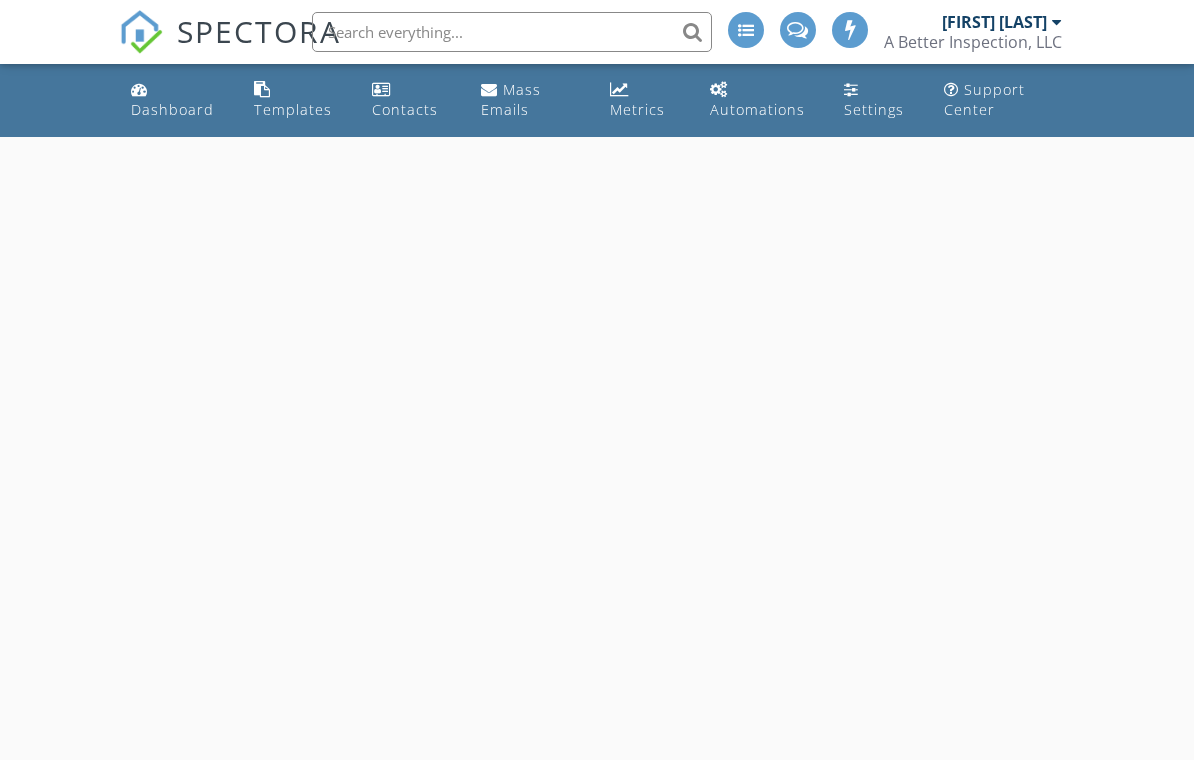 scroll, scrollTop: 0, scrollLeft: 0, axis: both 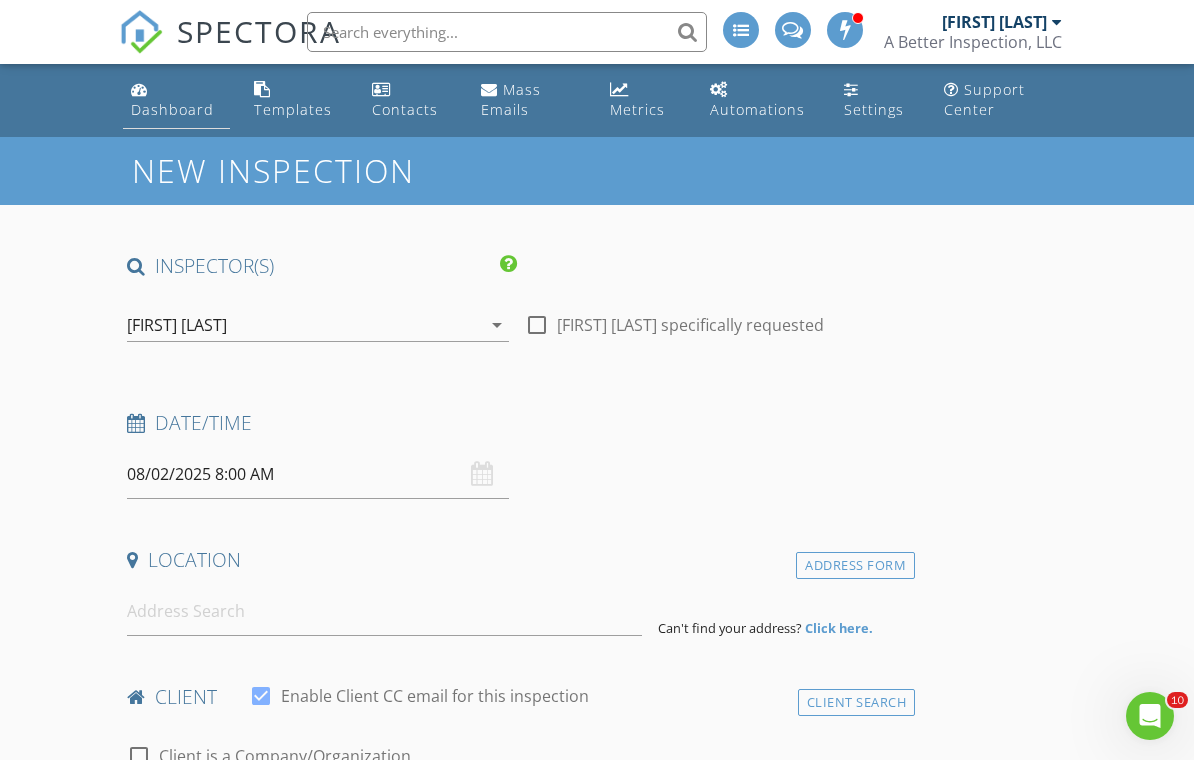 click on "Dashboard" at bounding box center (176, 100) 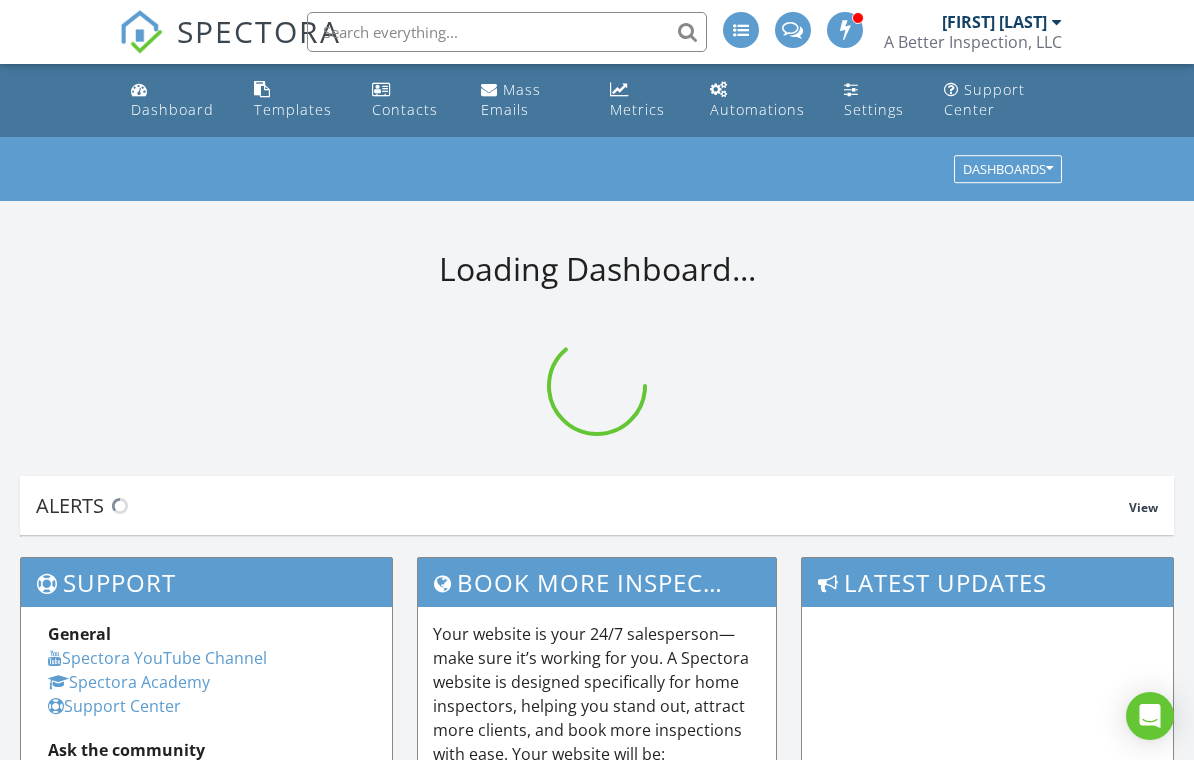 scroll, scrollTop: 0, scrollLeft: 0, axis: both 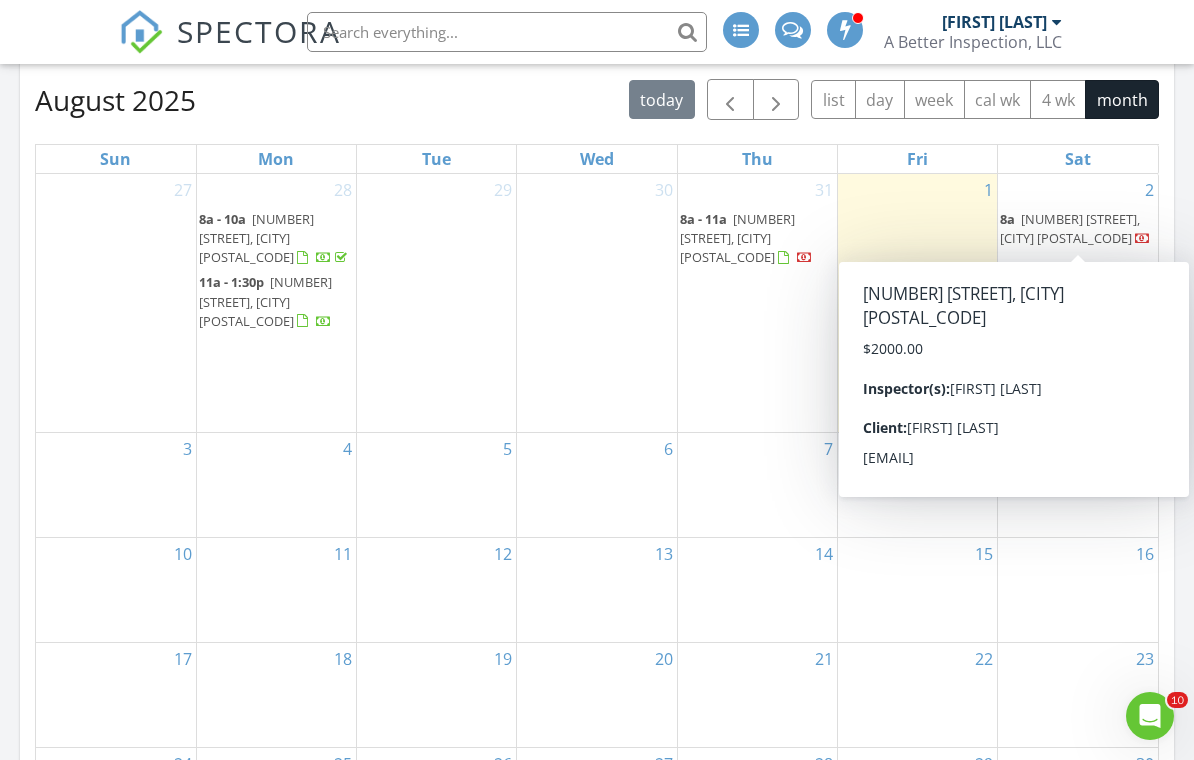 click on "322 S Lake St, Tucumcari 88401" at bounding box center (1070, 228) 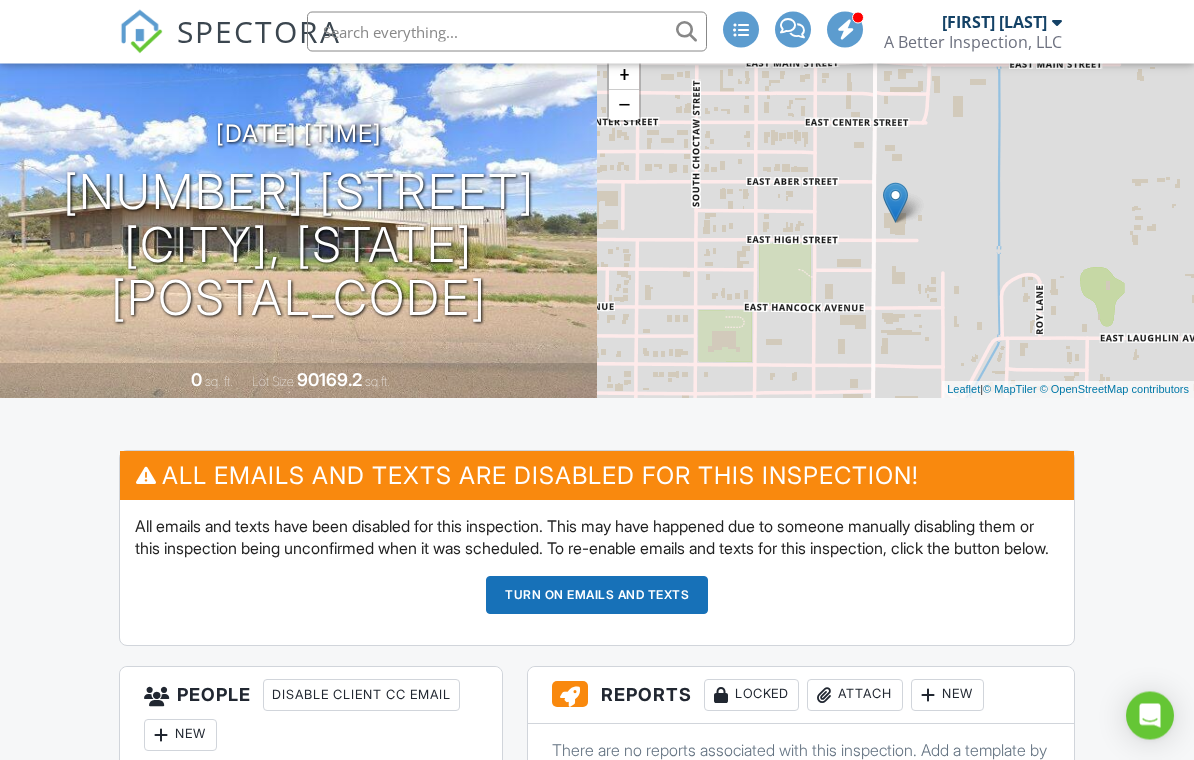 scroll, scrollTop: 485, scrollLeft: 0, axis: vertical 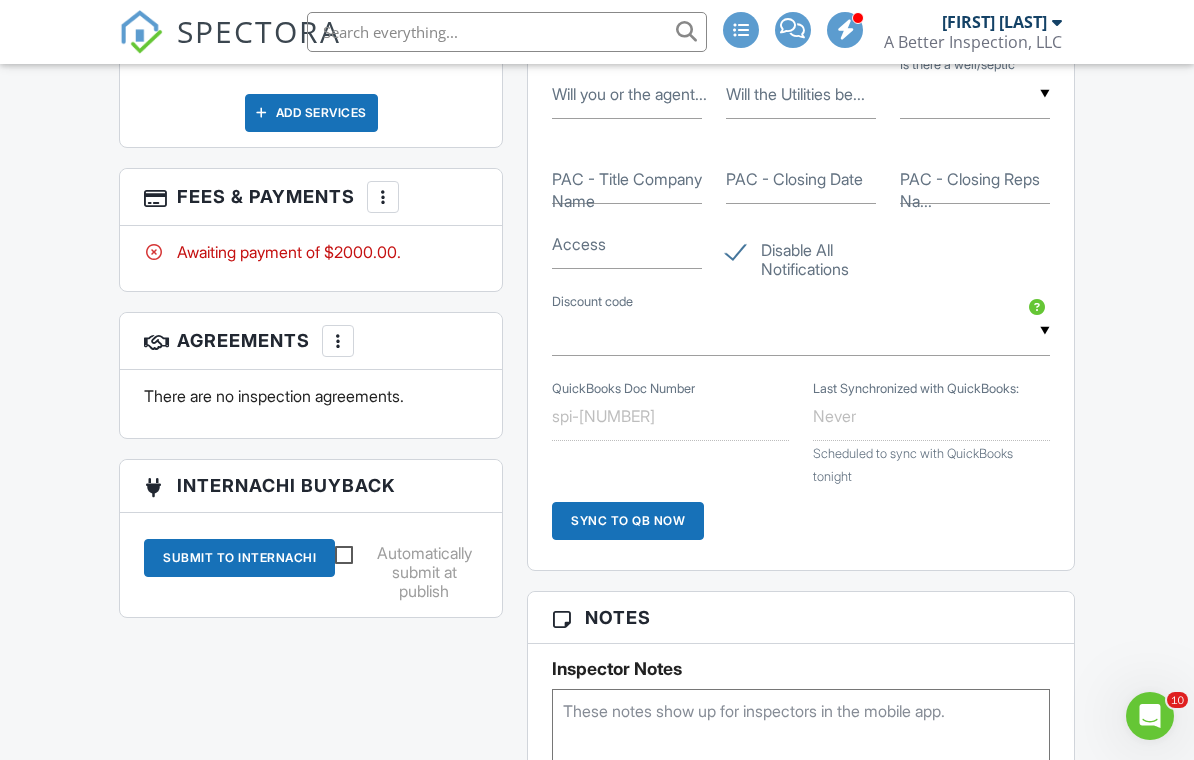 click on "More" at bounding box center [383, 197] 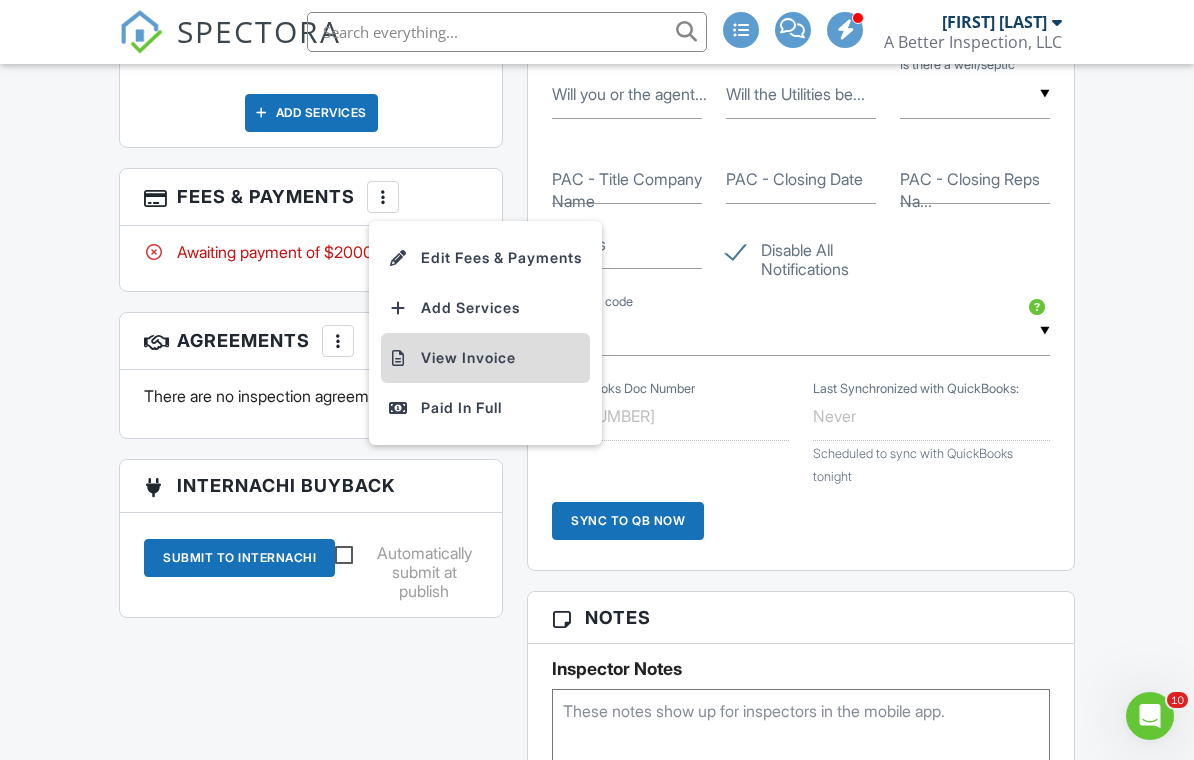 click on "View Invoice" at bounding box center [485, 358] 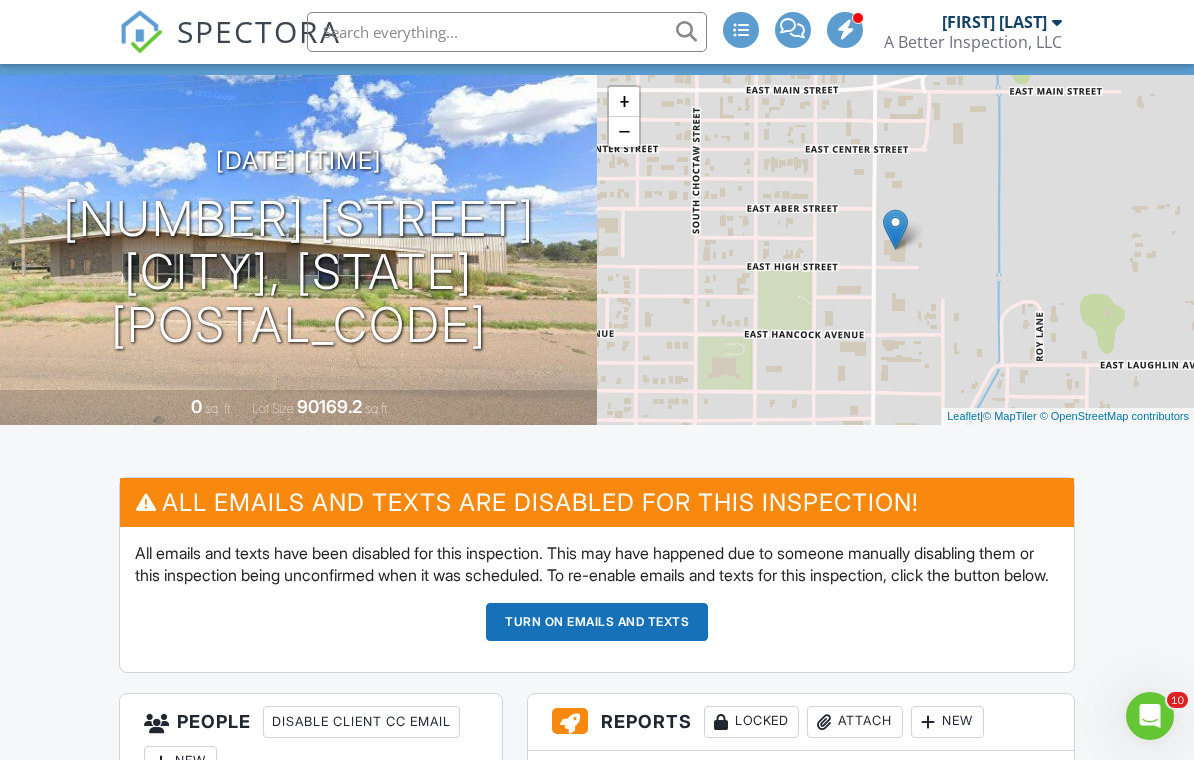 scroll, scrollTop: 118, scrollLeft: 0, axis: vertical 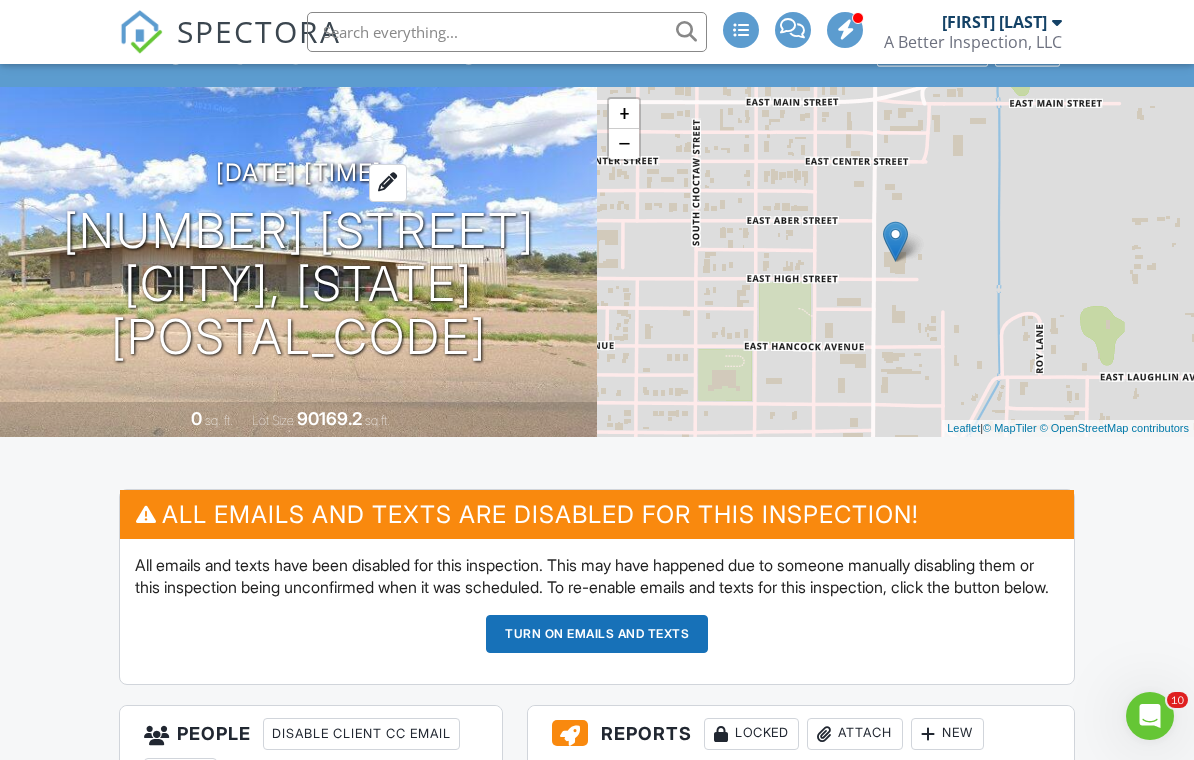 click on "08/02/2025  8:00 am
- 8:00 am" at bounding box center [299, 172] 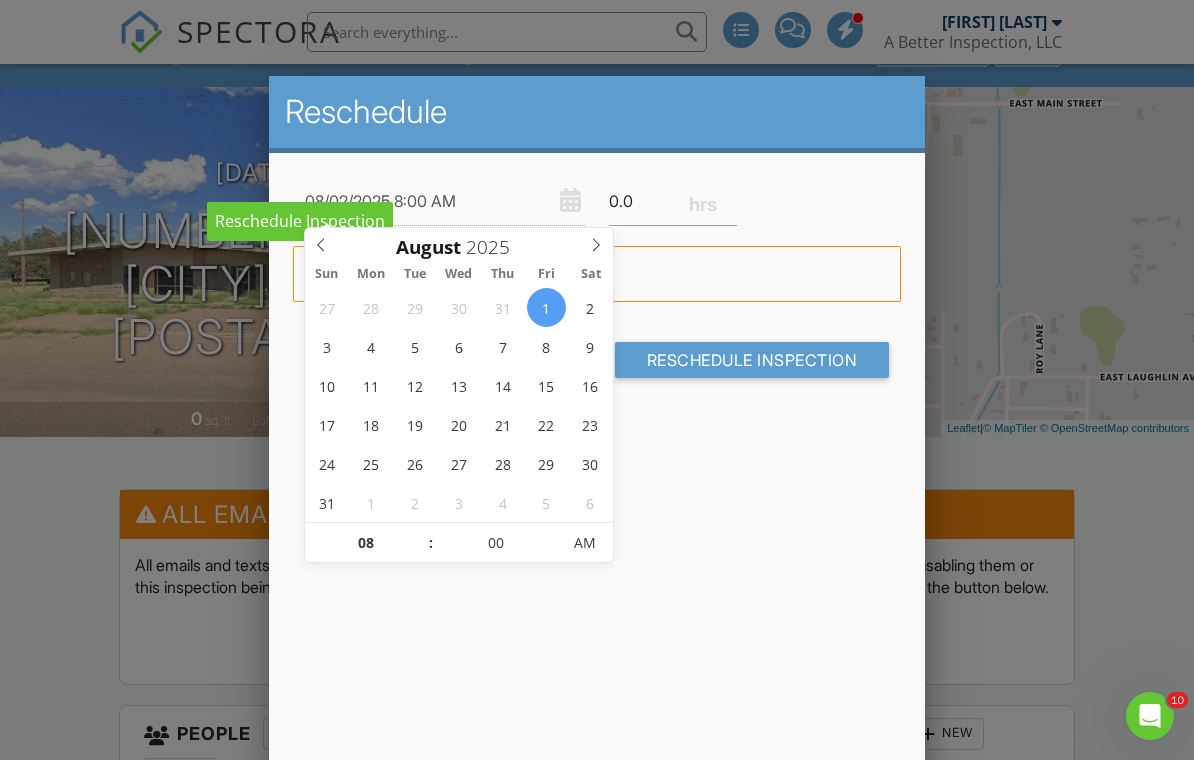 type on "08/01/2025 8:00 AM" 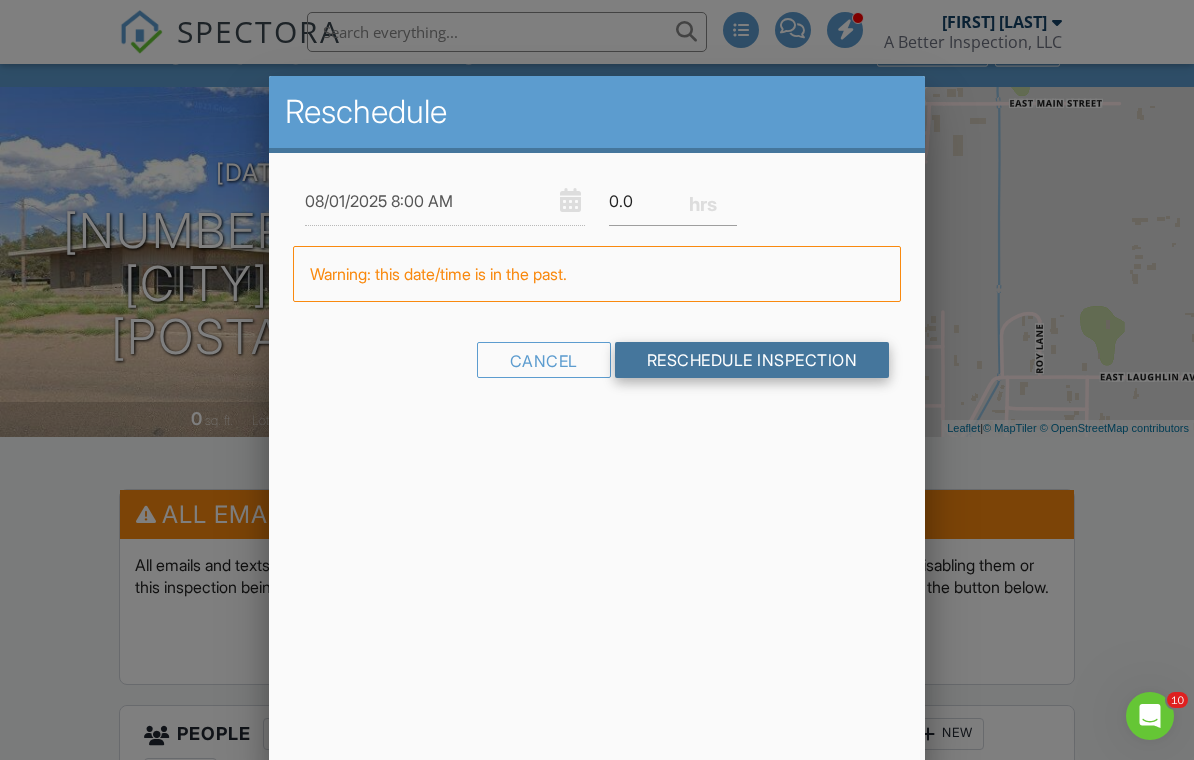 click on "Reschedule Inspection" at bounding box center (752, 360) 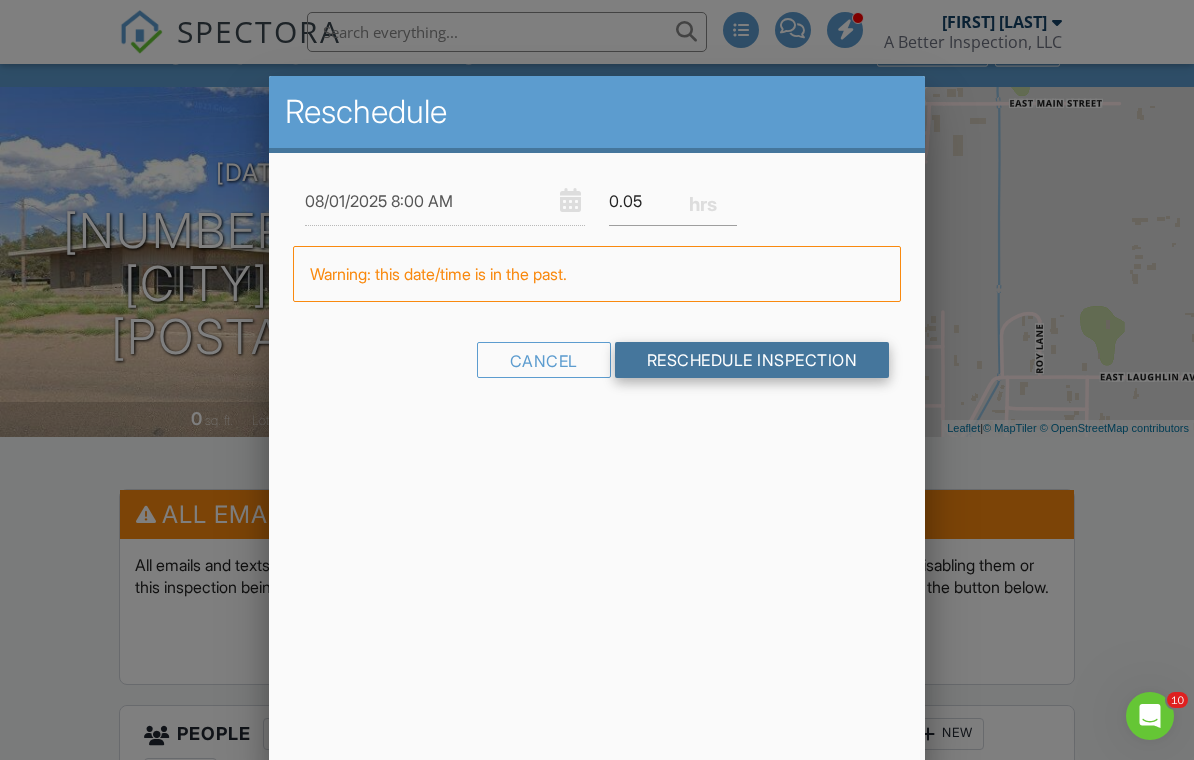 click on "Reschedule Inspection" at bounding box center [752, 360] 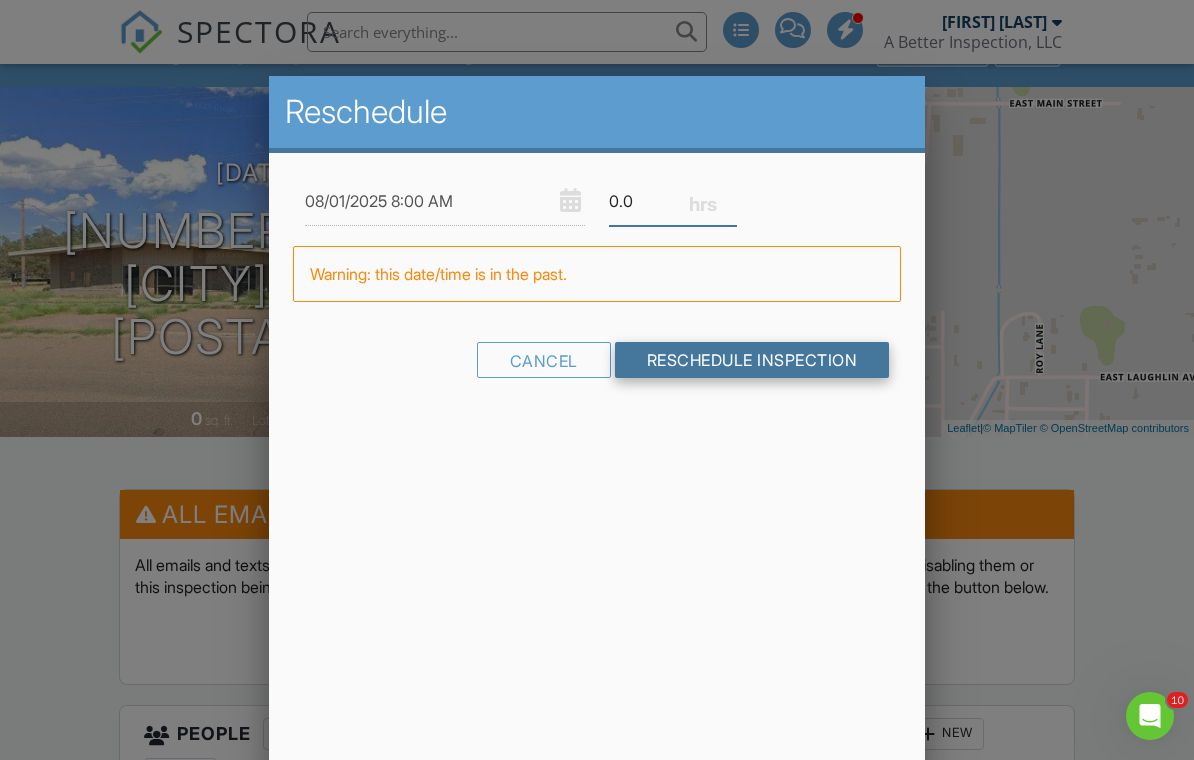 type on "0" 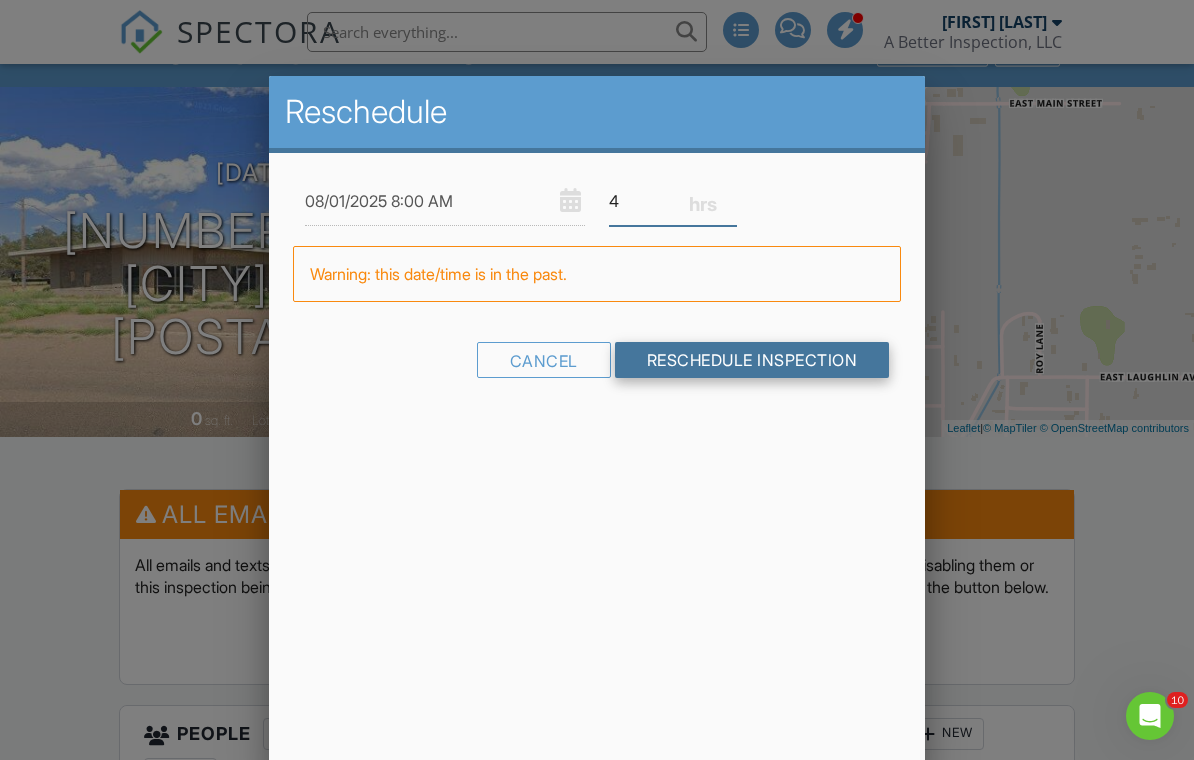 type on "4" 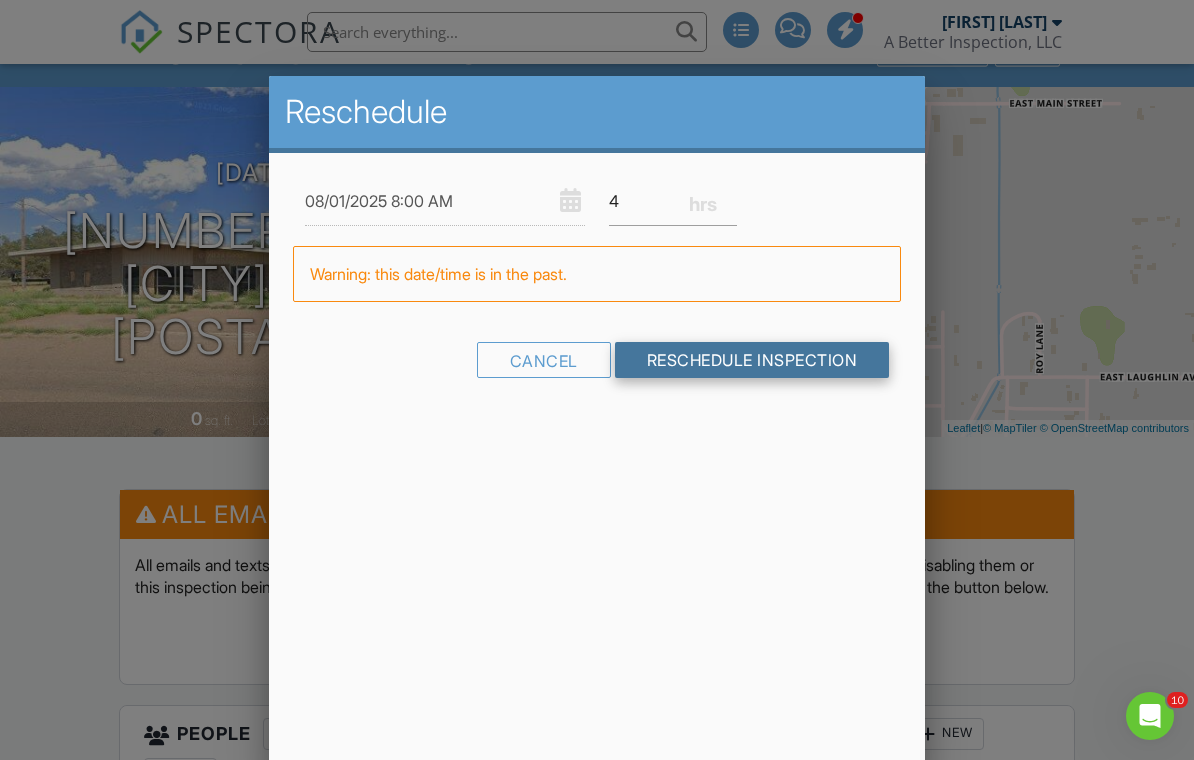 click on "Reschedule Inspection" at bounding box center [752, 360] 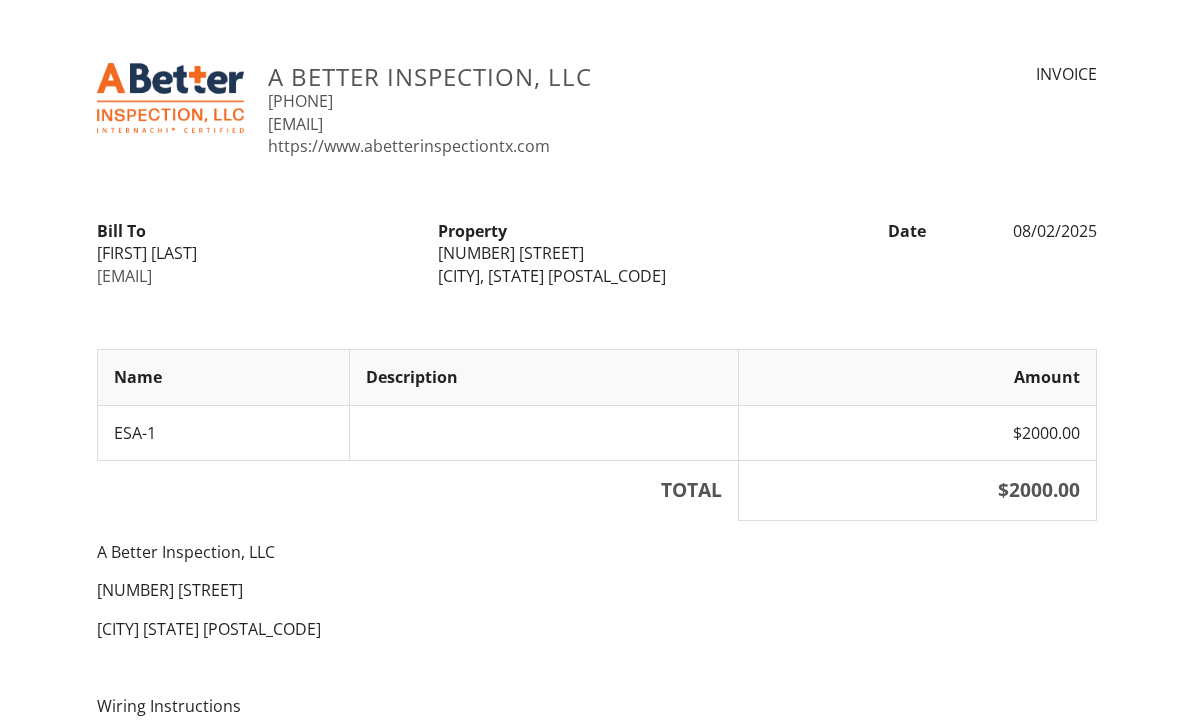 scroll, scrollTop: 0, scrollLeft: 0, axis: both 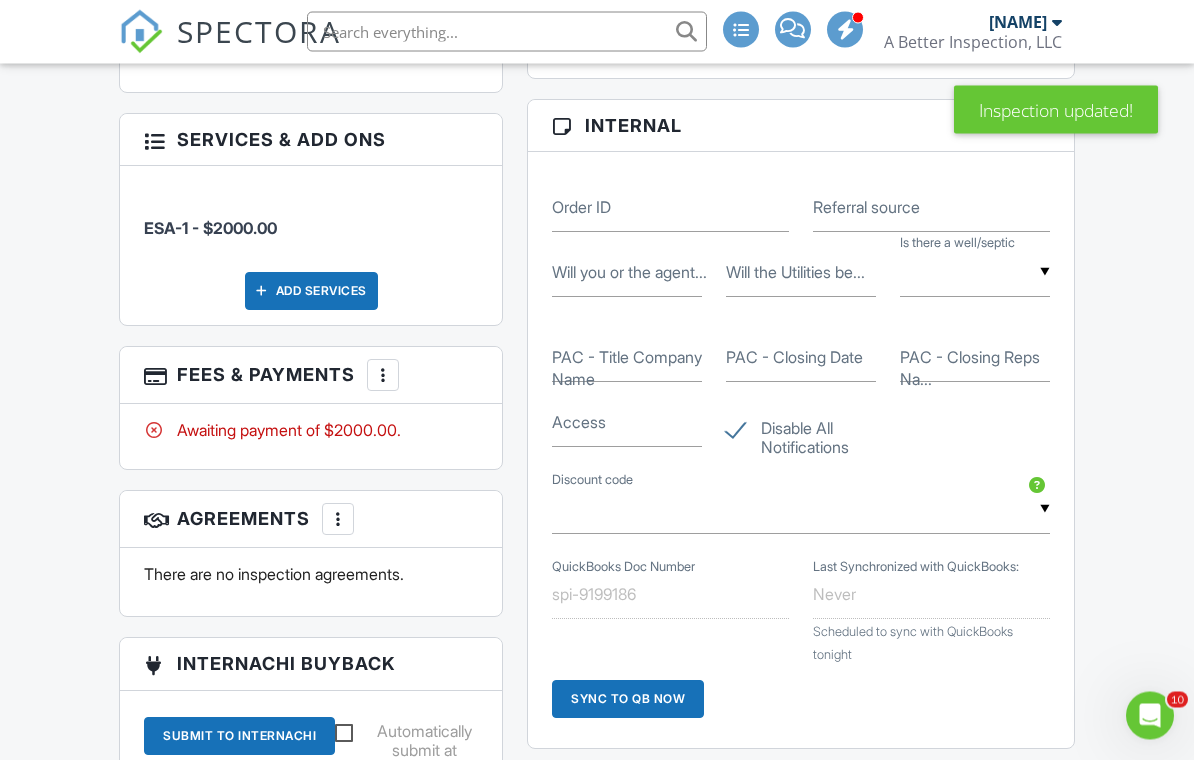 click at bounding box center [383, 376] 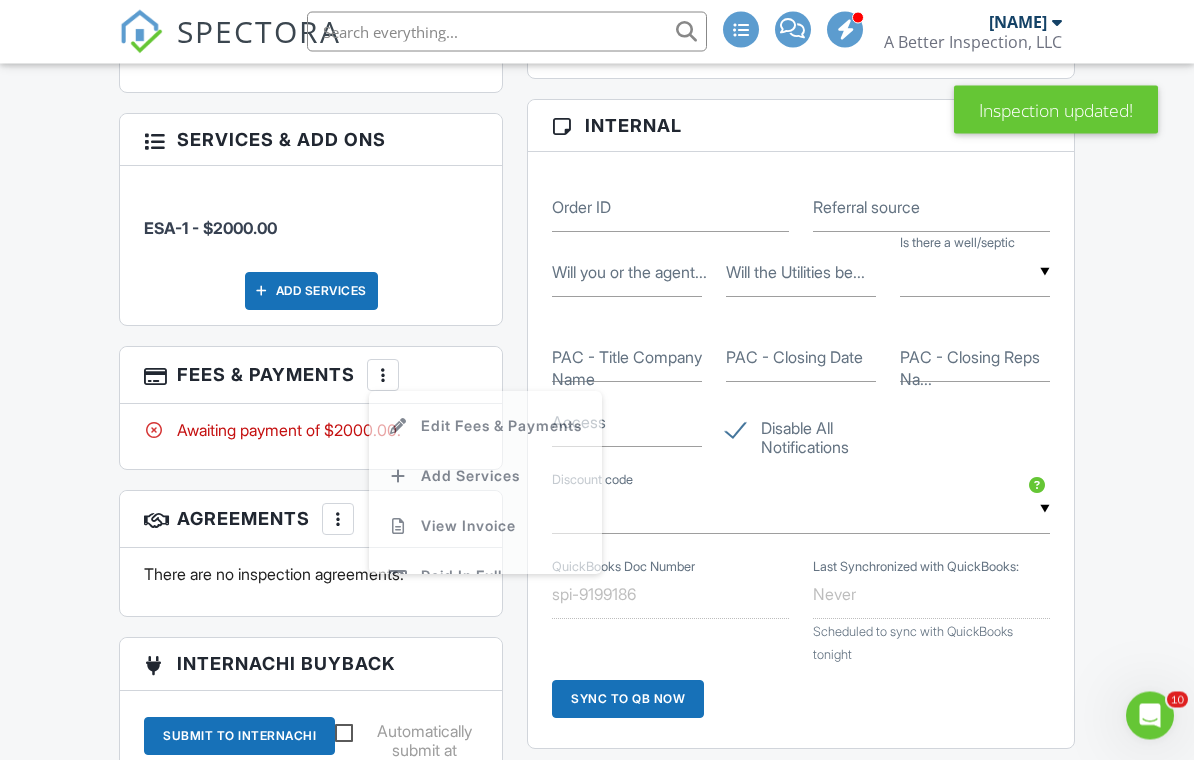 scroll, scrollTop: 1128, scrollLeft: 0, axis: vertical 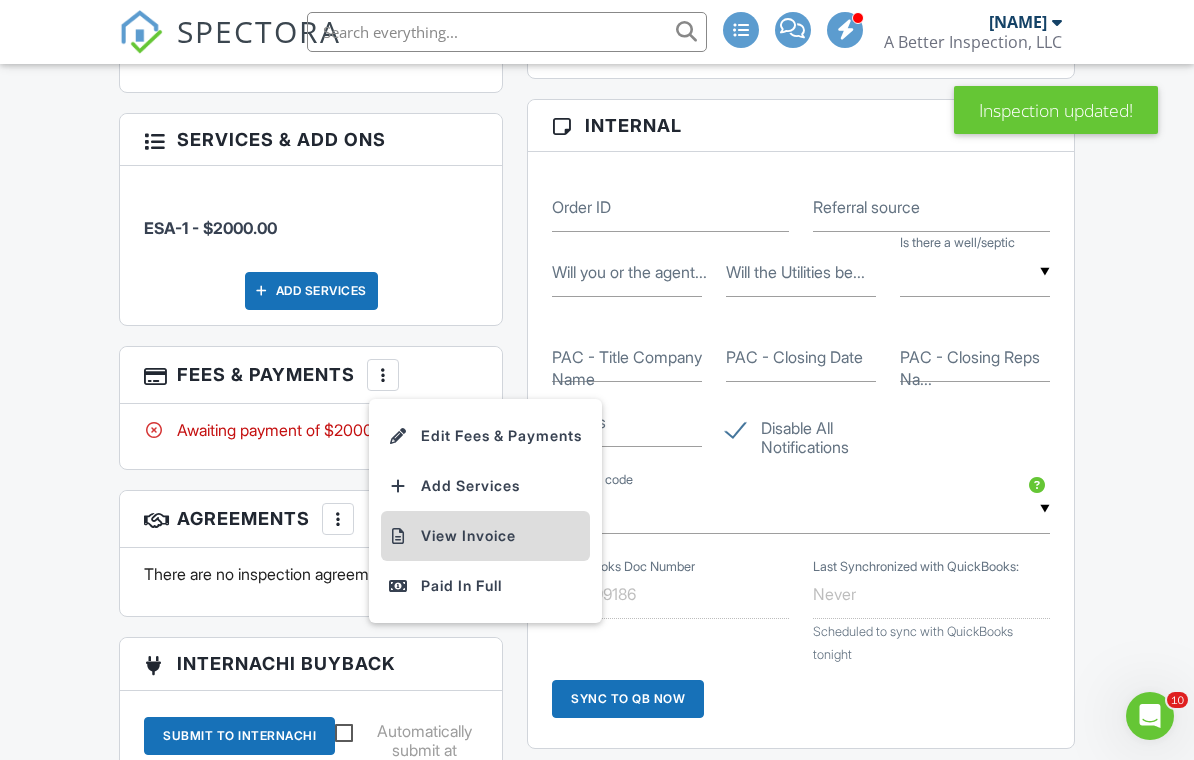 click on "View Invoice" at bounding box center [485, 536] 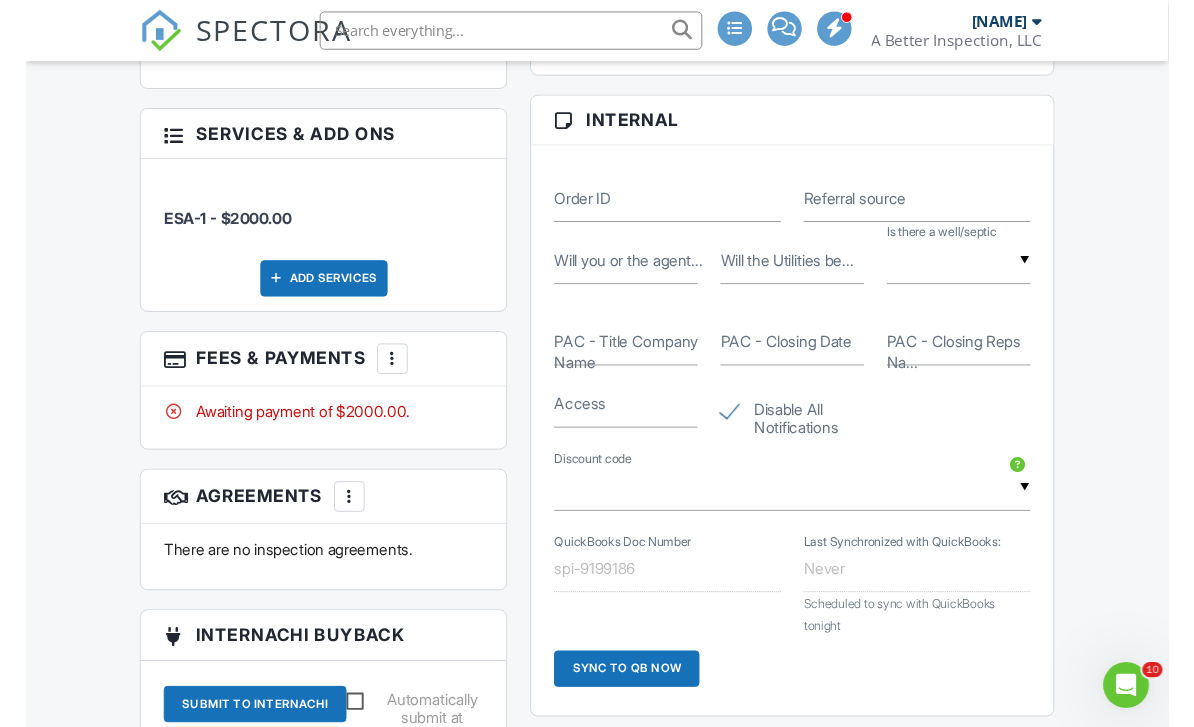 scroll, scrollTop: 1127, scrollLeft: 0, axis: vertical 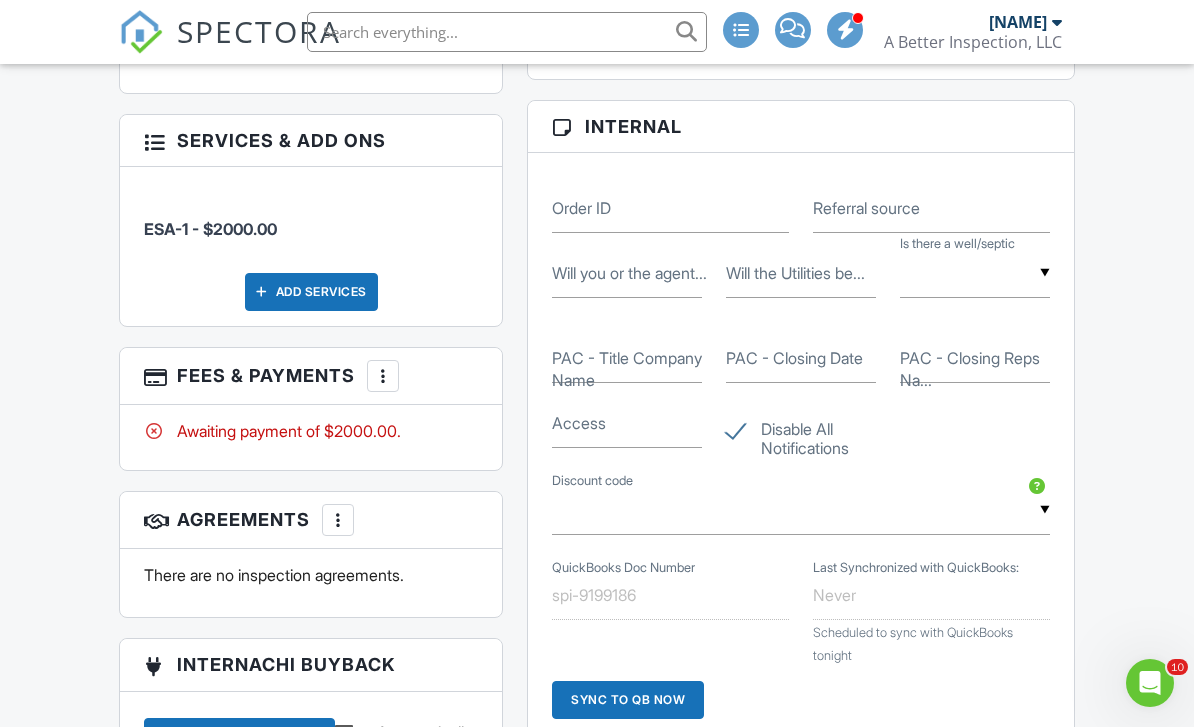 click at bounding box center (383, 376) 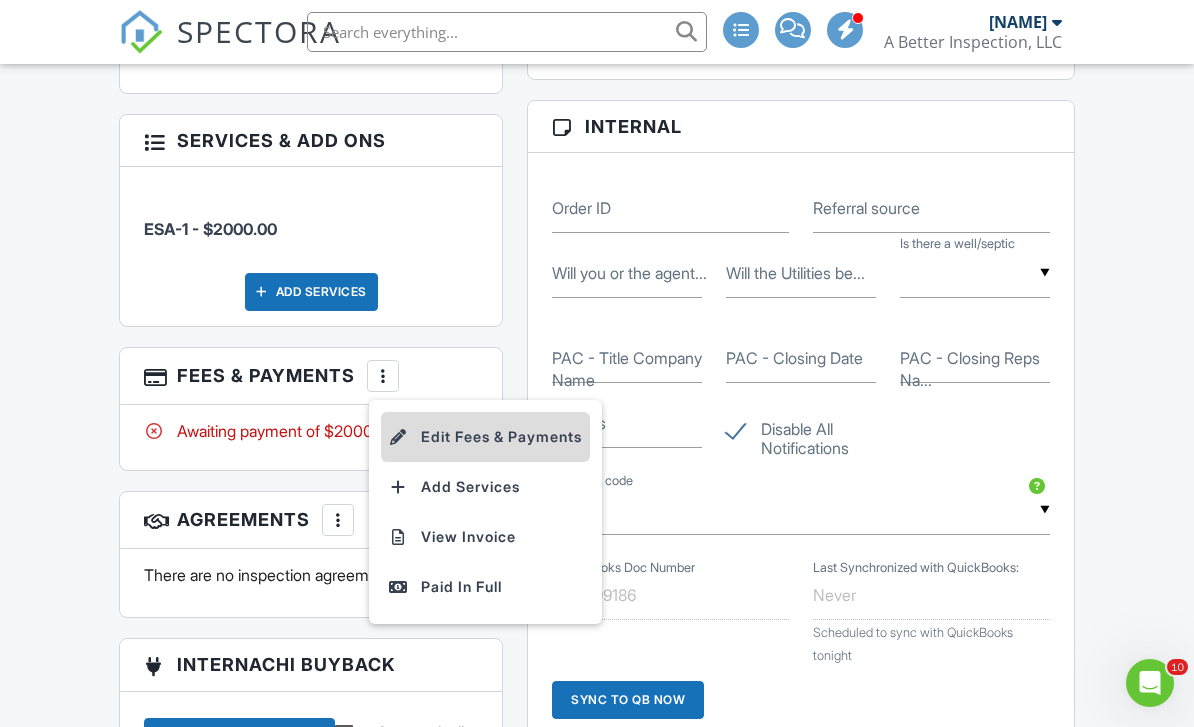click at bounding box center (399, 437) 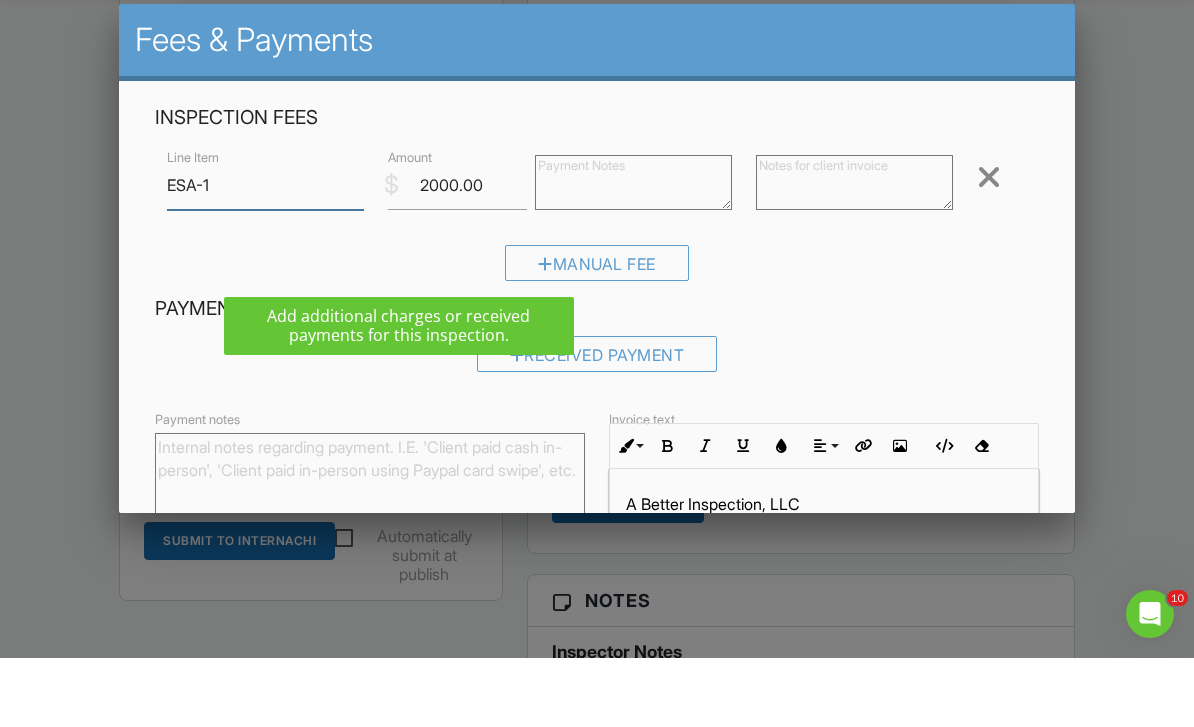 scroll, scrollTop: 1262, scrollLeft: 0, axis: vertical 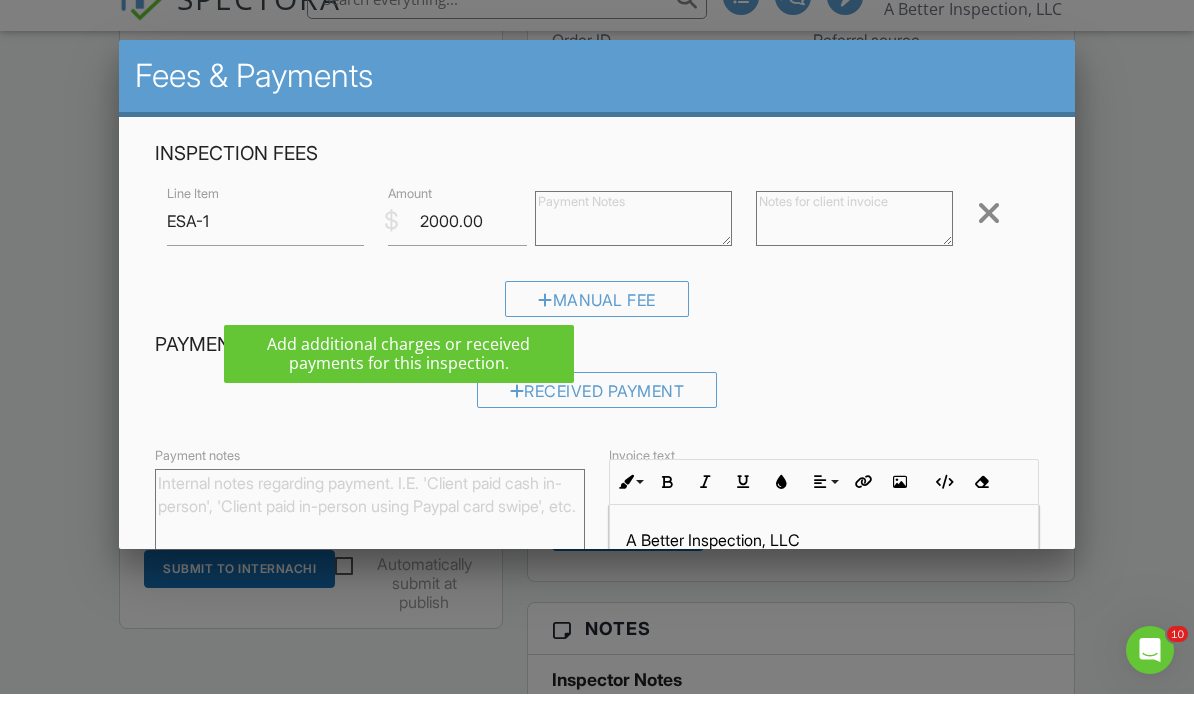 click at bounding box center [633, 251] 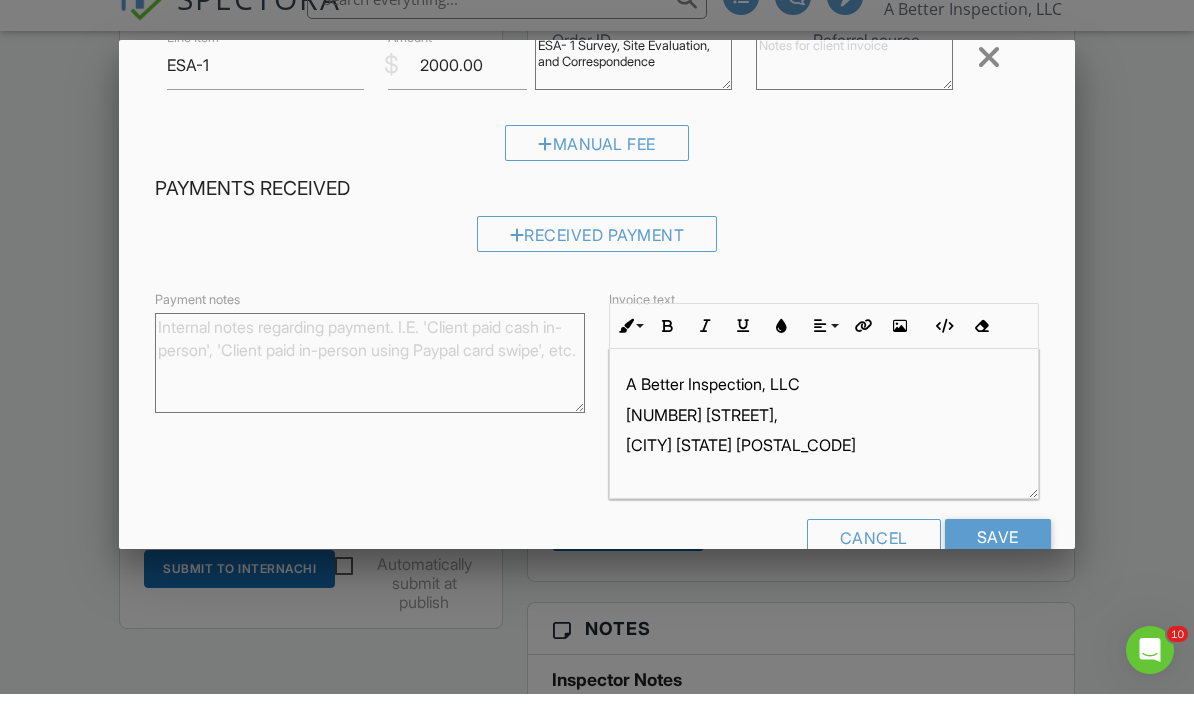 scroll, scrollTop: 155, scrollLeft: 0, axis: vertical 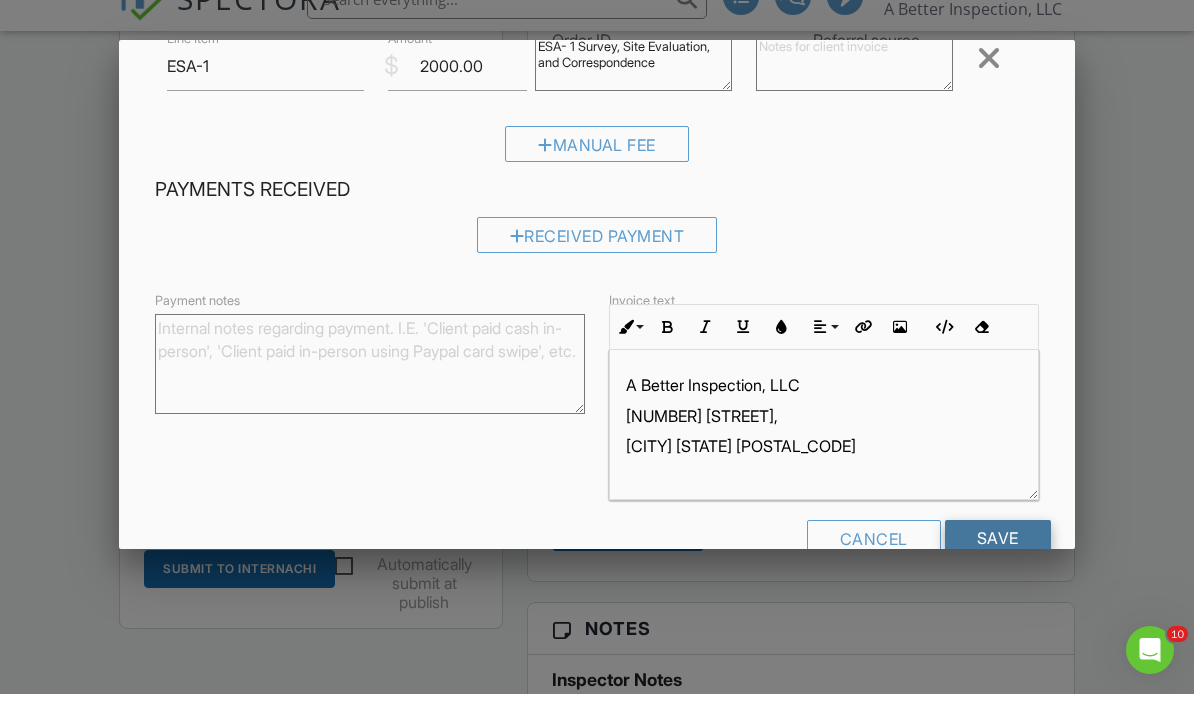 type on "ESA- 1 Survey, Site Evaluation, and Correspondence" 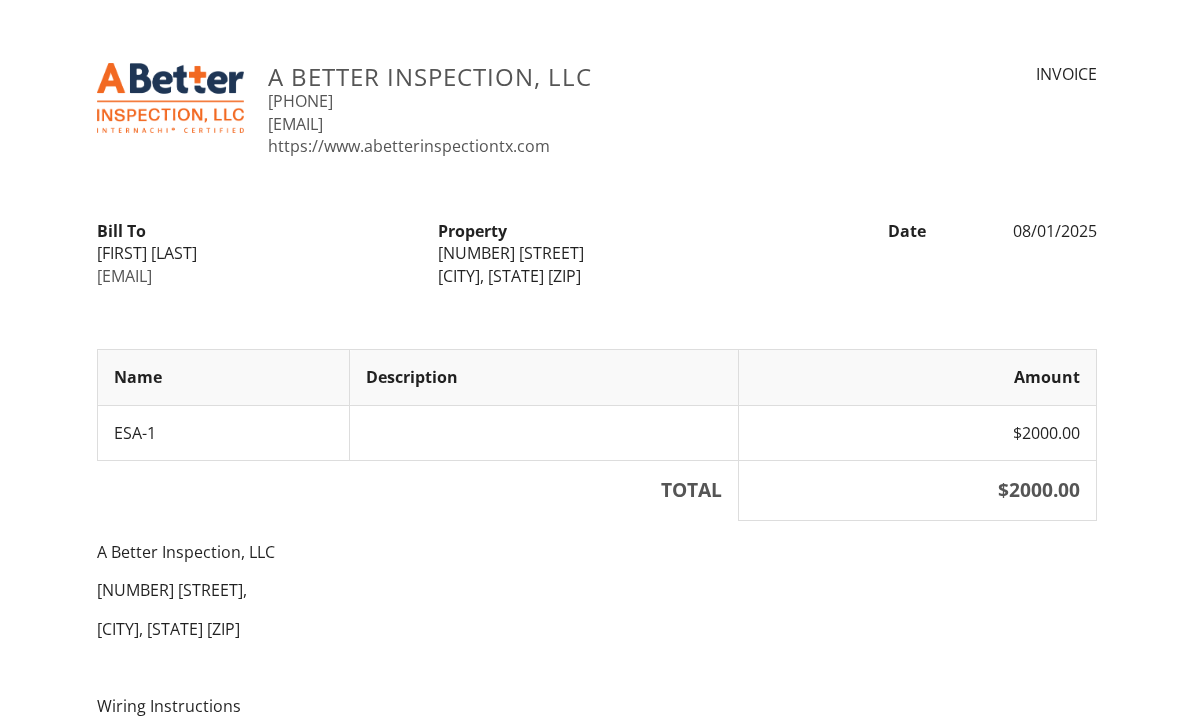 scroll, scrollTop: 0, scrollLeft: 0, axis: both 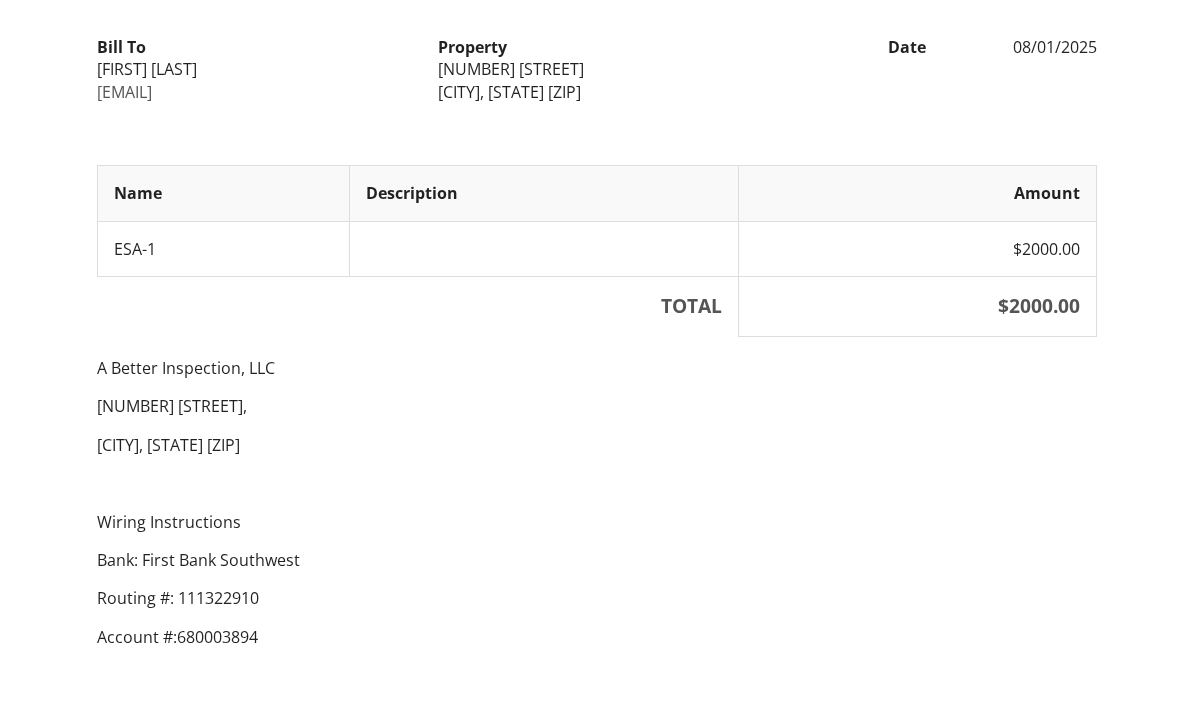 click on "View as PDF" at bounding box center (597, 747) 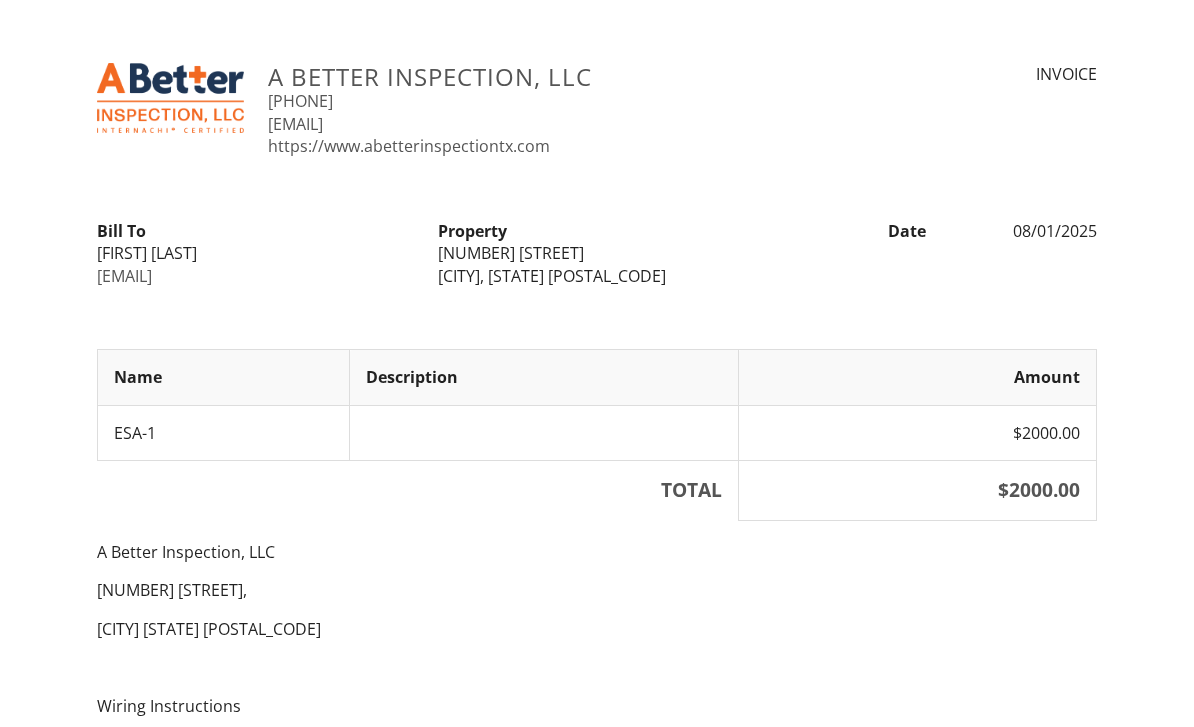 scroll, scrollTop: 248, scrollLeft: 0, axis: vertical 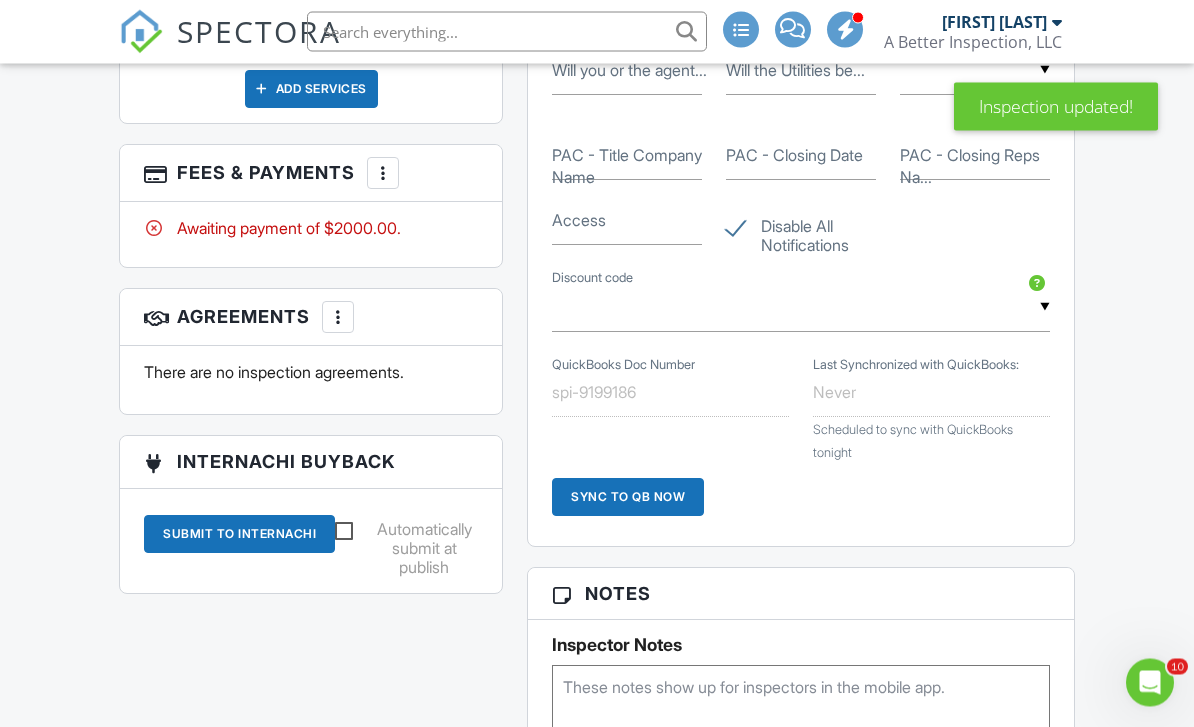 click at bounding box center (383, 174) 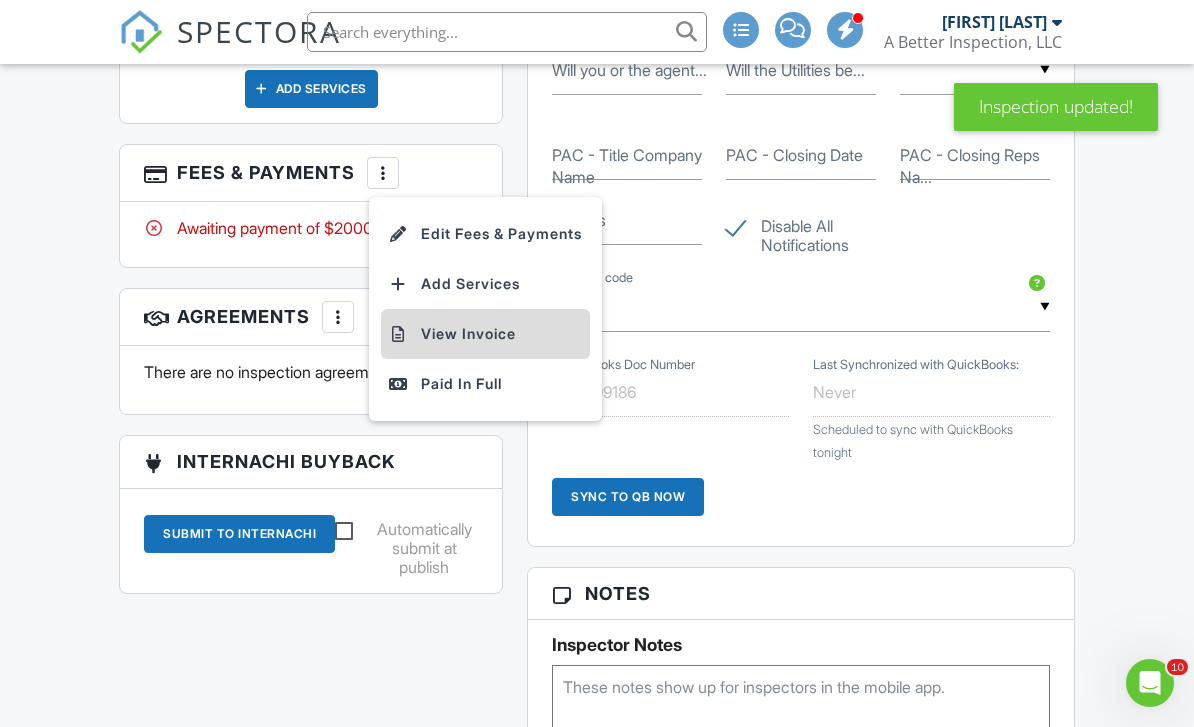 click on "View Invoice" at bounding box center [485, 334] 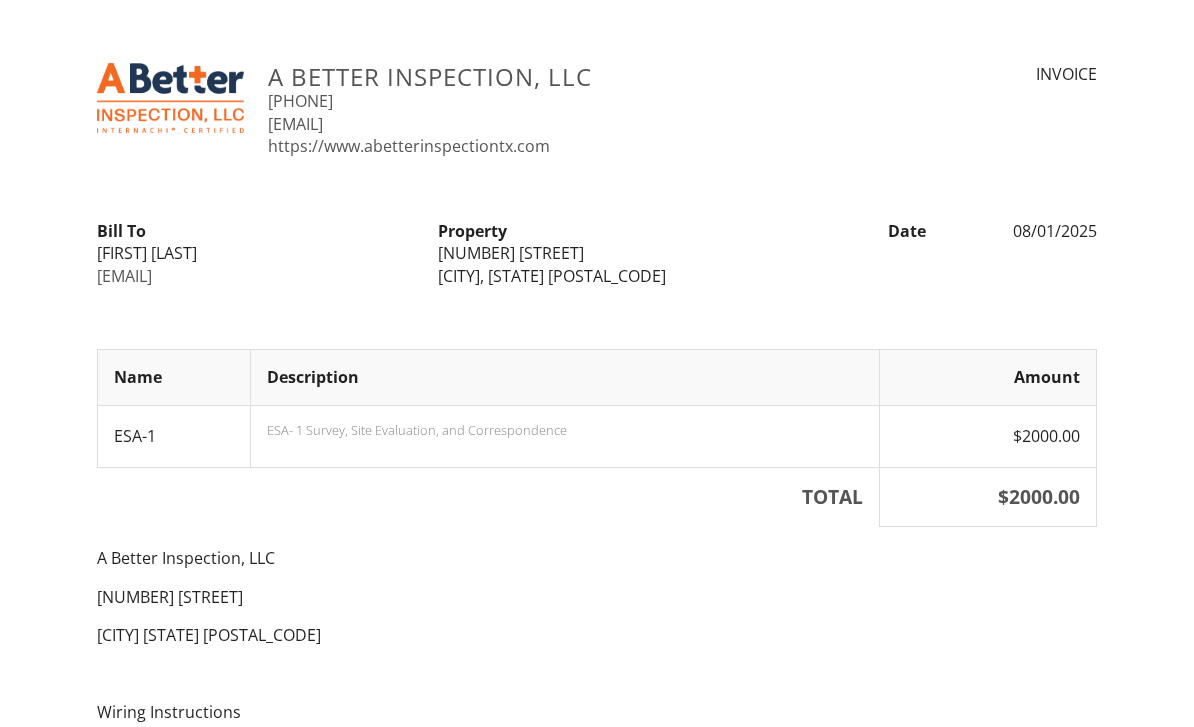 scroll, scrollTop: 0, scrollLeft: 0, axis: both 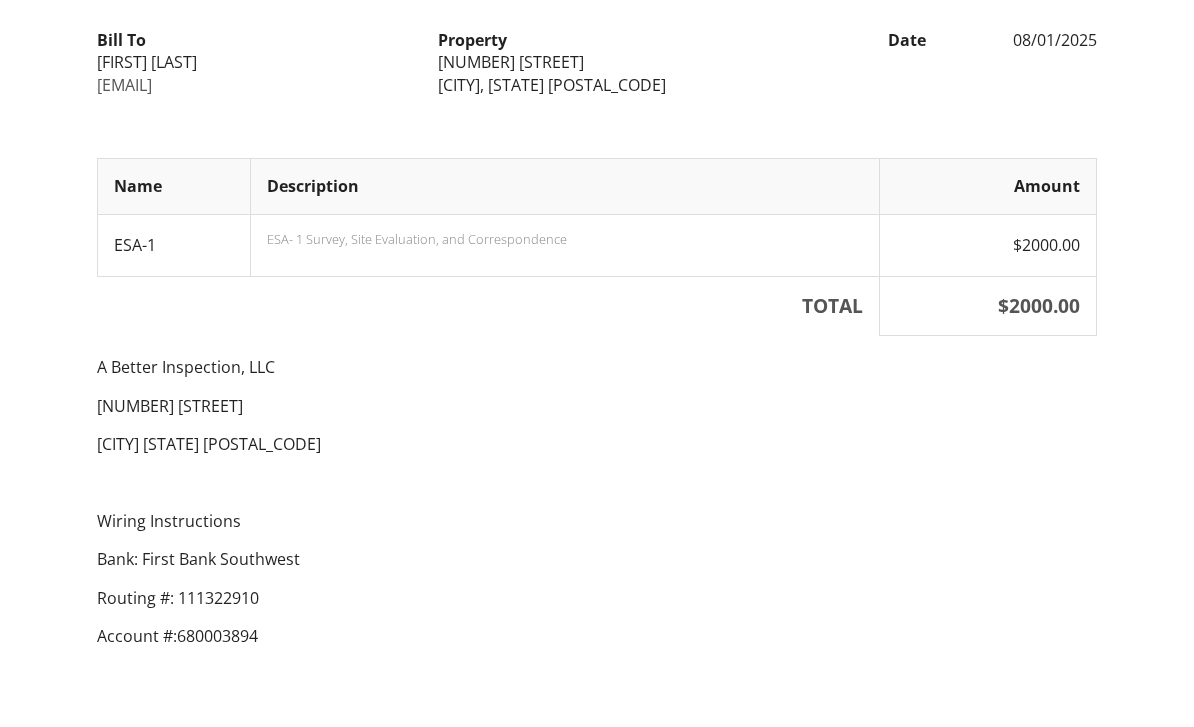 click on "View as PDF" at bounding box center [597, 746] 